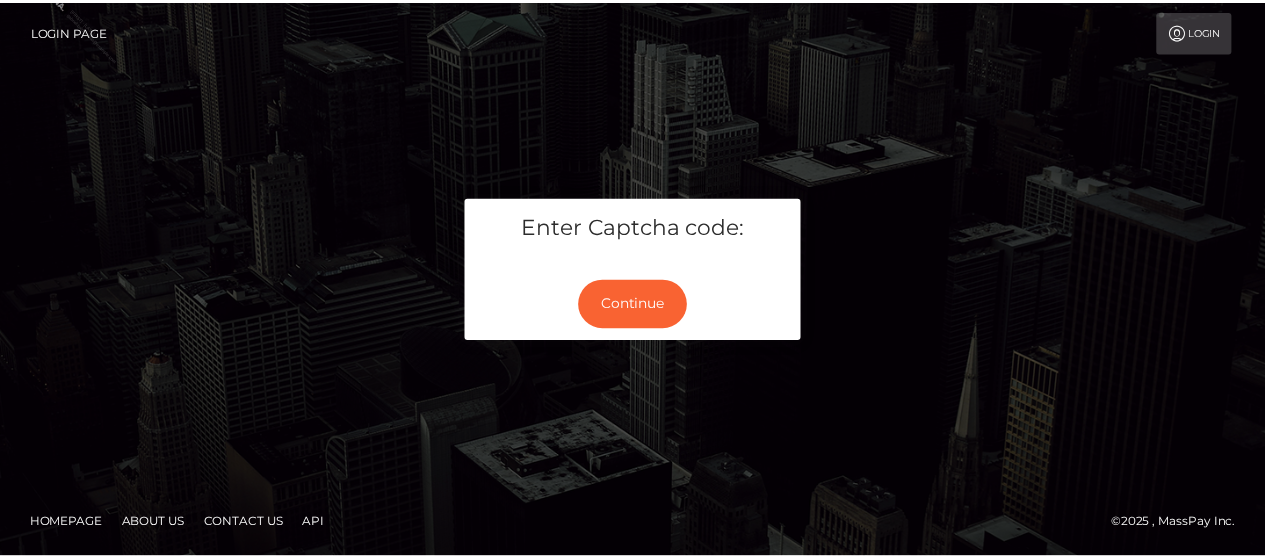 scroll, scrollTop: 0, scrollLeft: 0, axis: both 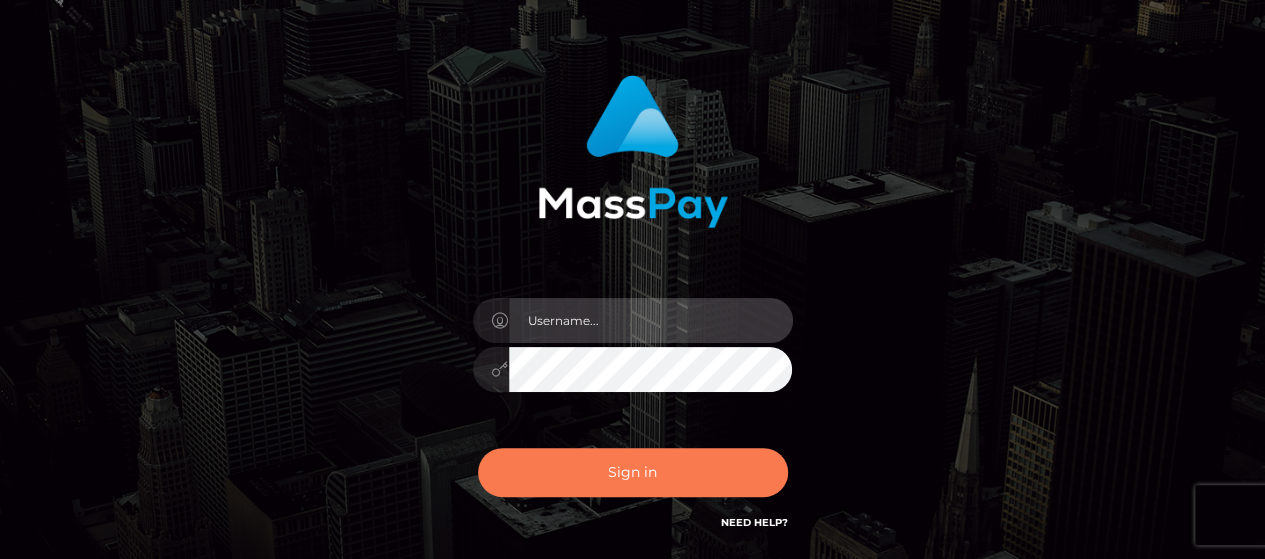 type on "Gabriel.Silversocial" 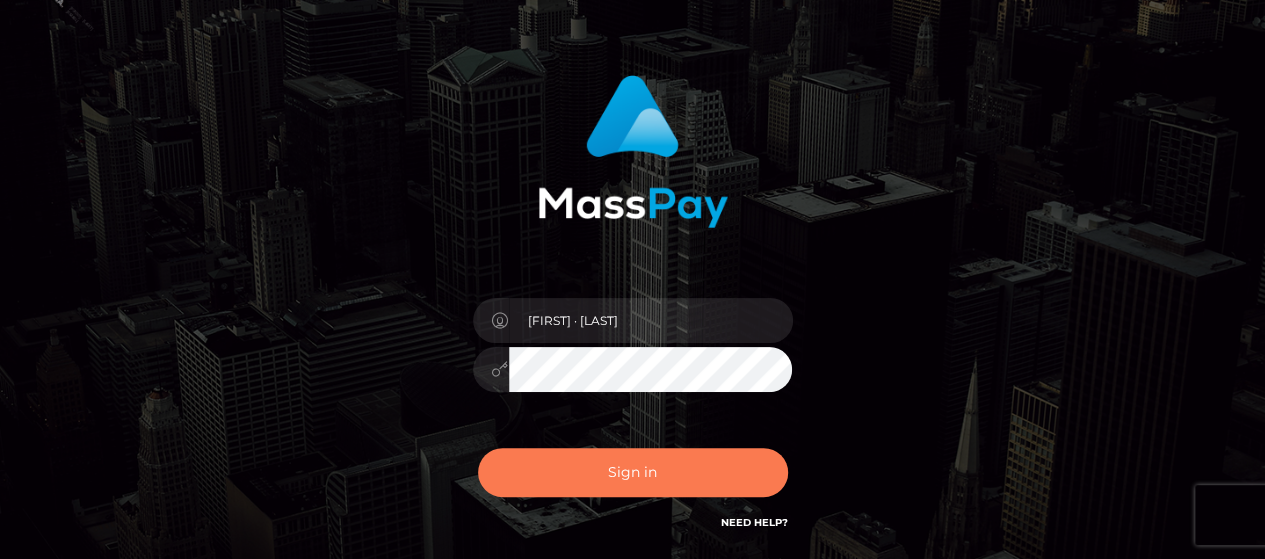 click on "Sign in" at bounding box center (633, 472) 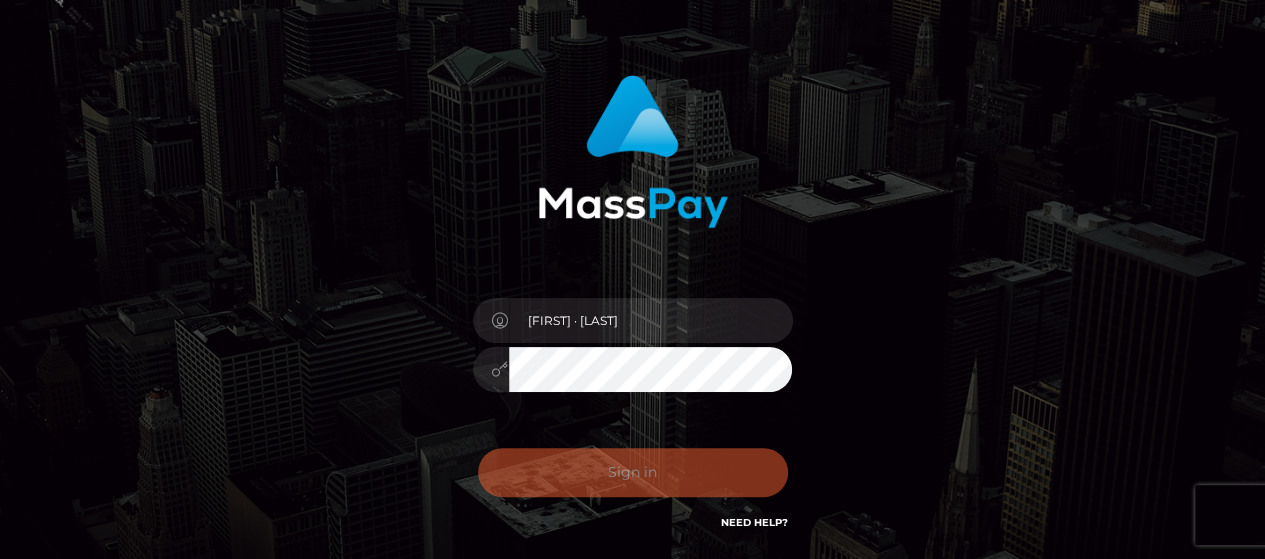 scroll, scrollTop: 100, scrollLeft: 0, axis: vertical 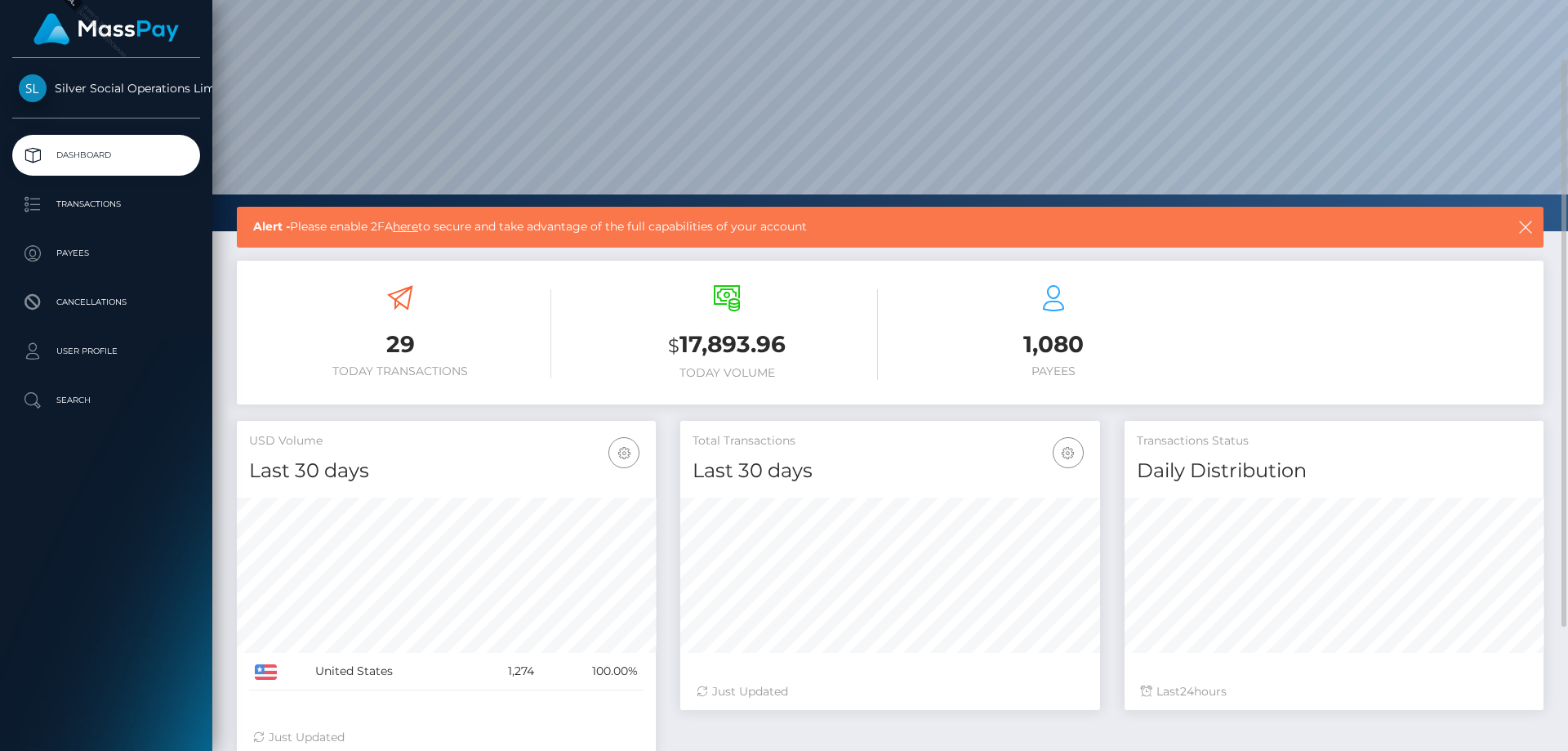 click on "29
Today Transactions
$ 17,893.96
Today Volume
1,080 Payees" at bounding box center (890, 334) 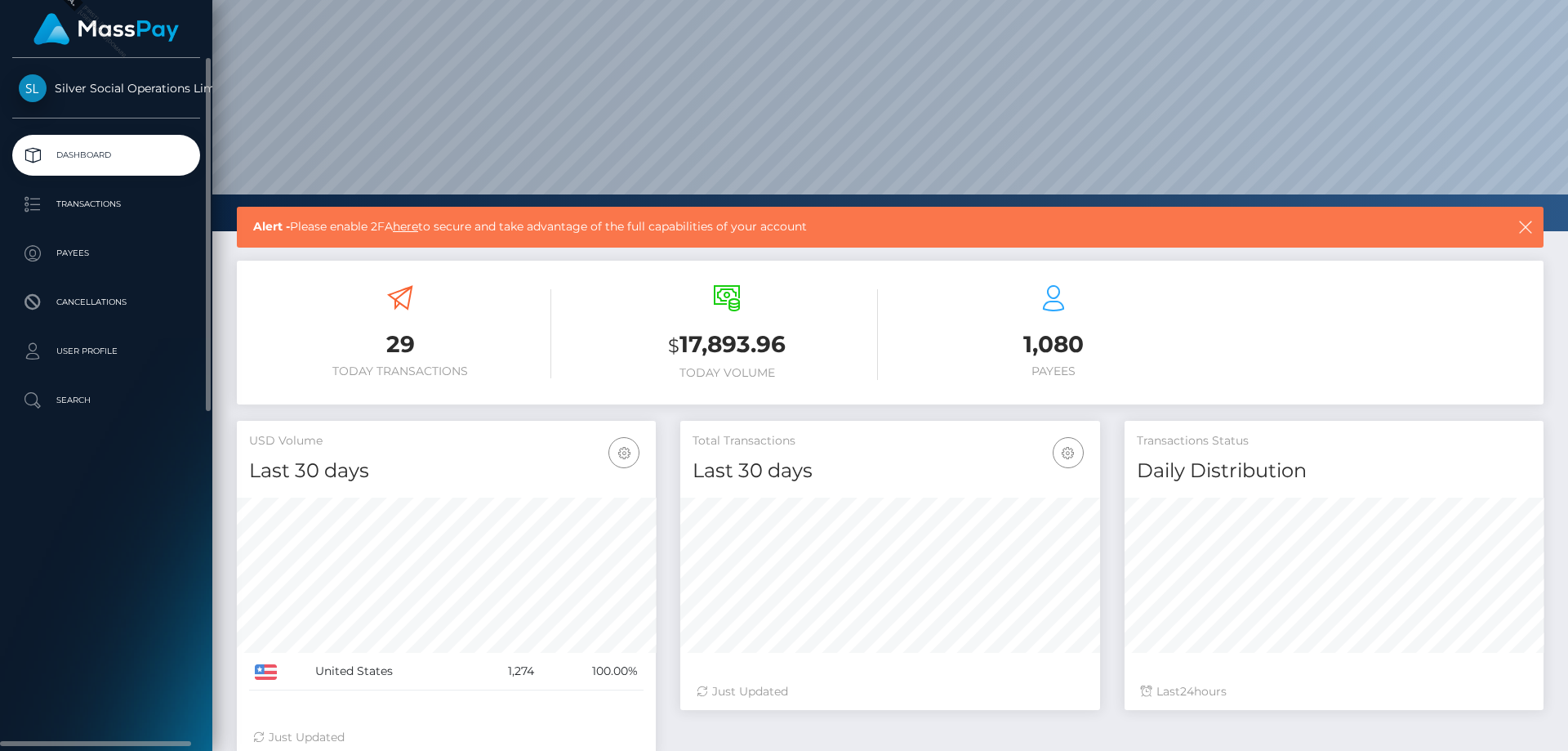 click on "Silver Social Operations Limited" at bounding box center (106, 88) 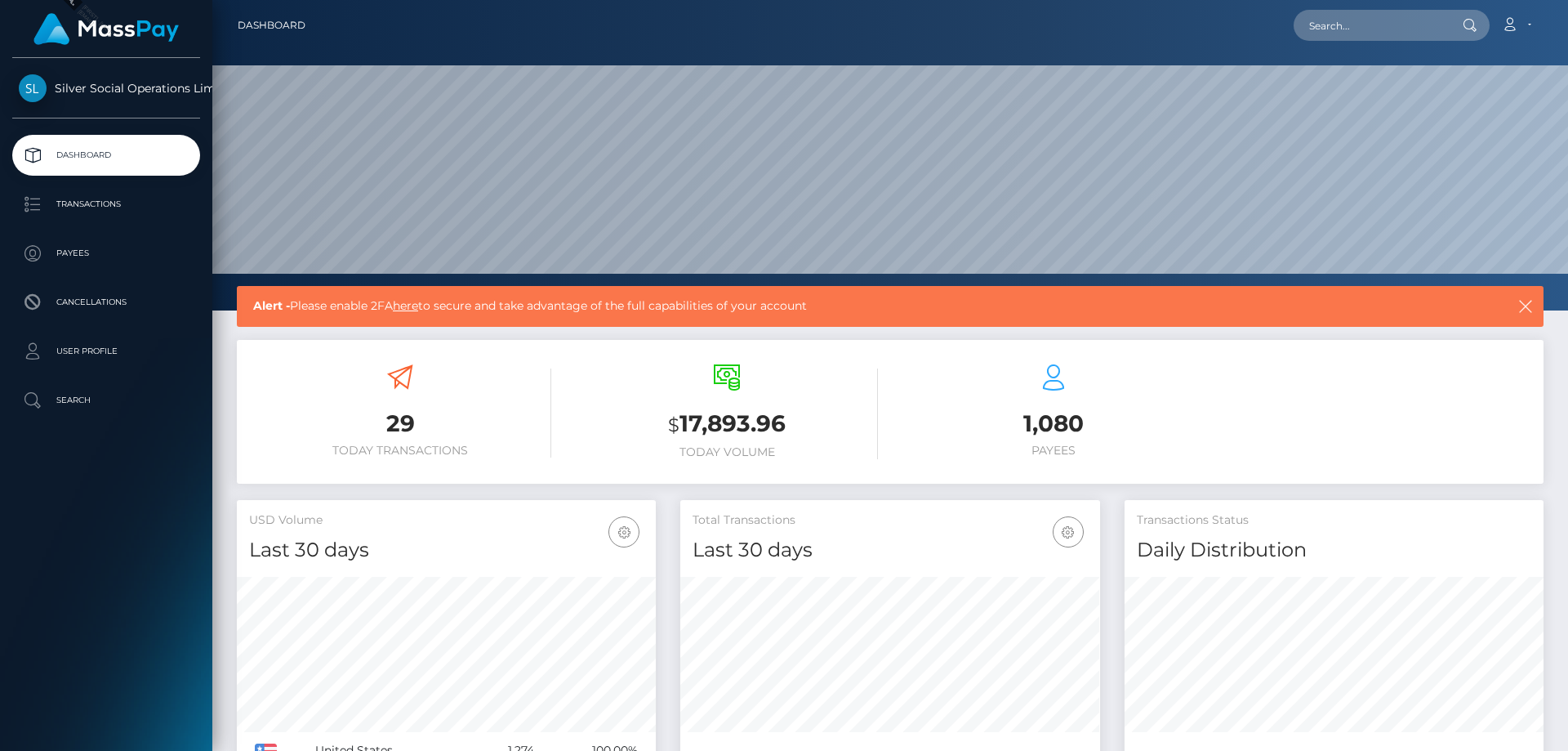 scroll, scrollTop: 0, scrollLeft: 0, axis: both 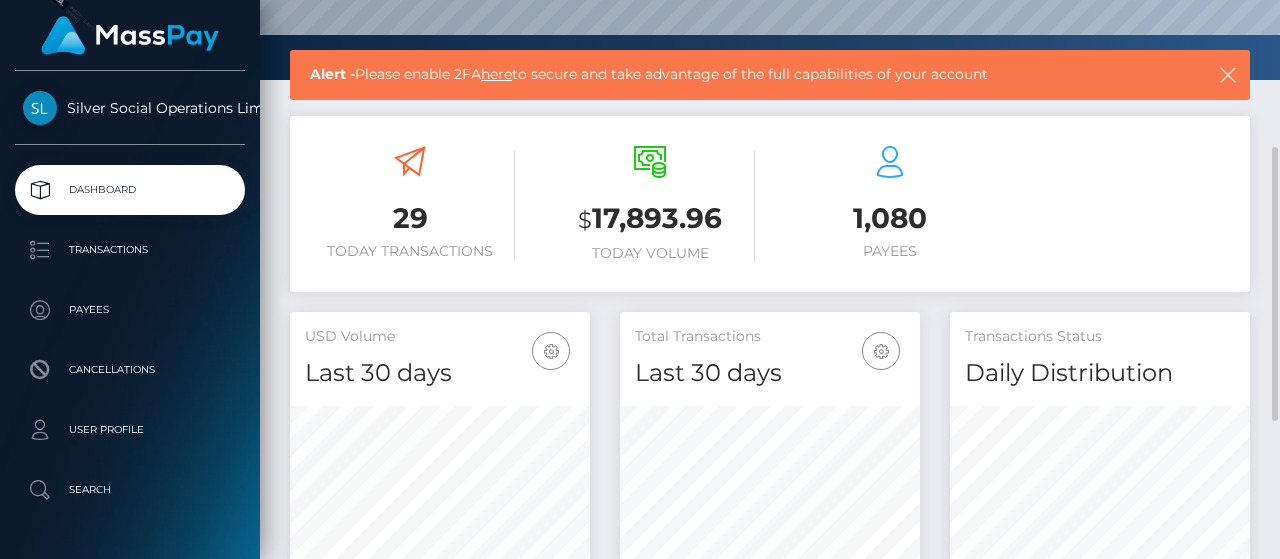 click on "29
Today Transactions
$ 17,893.96
Today Volume
1,080 Payees" at bounding box center (770, 206) 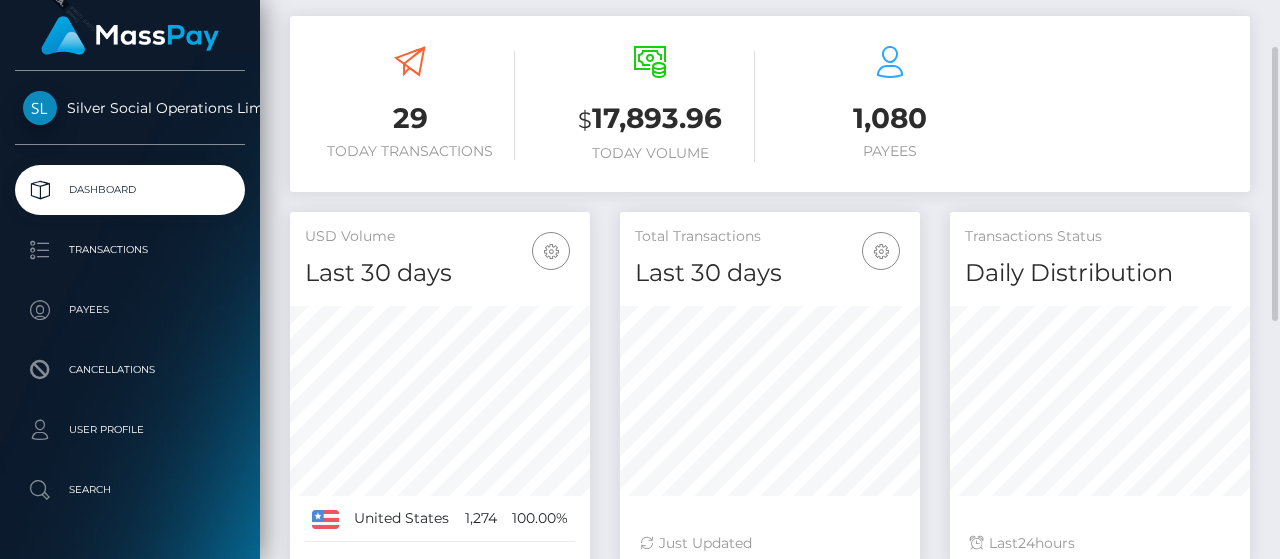 scroll, scrollTop: 200, scrollLeft: 0, axis: vertical 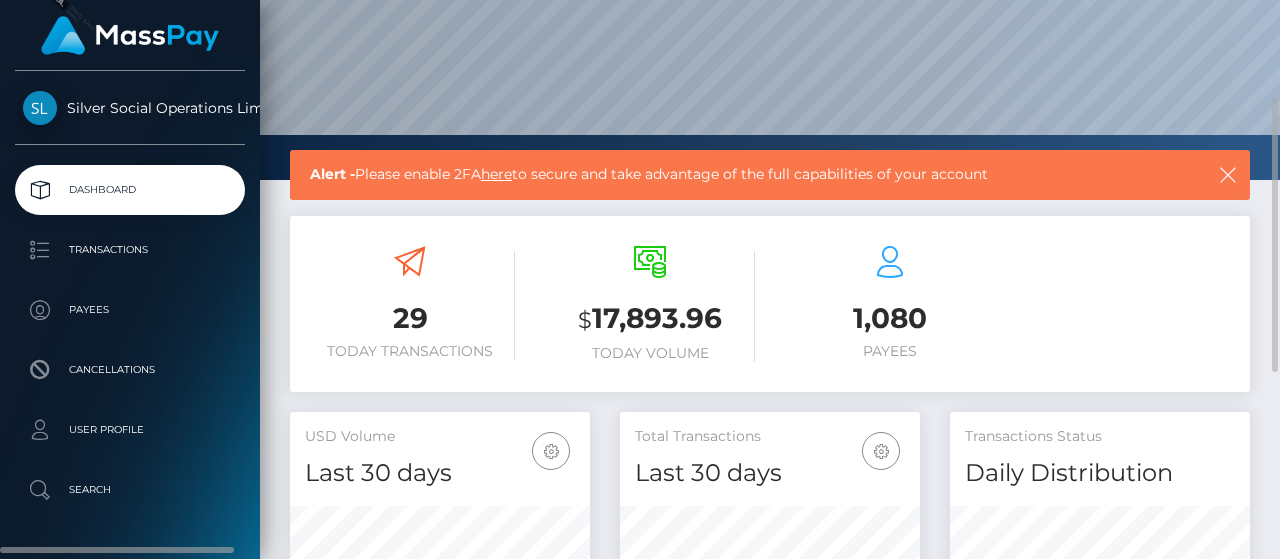 click on "Silver Social Operations Limited" at bounding box center [130, 108] 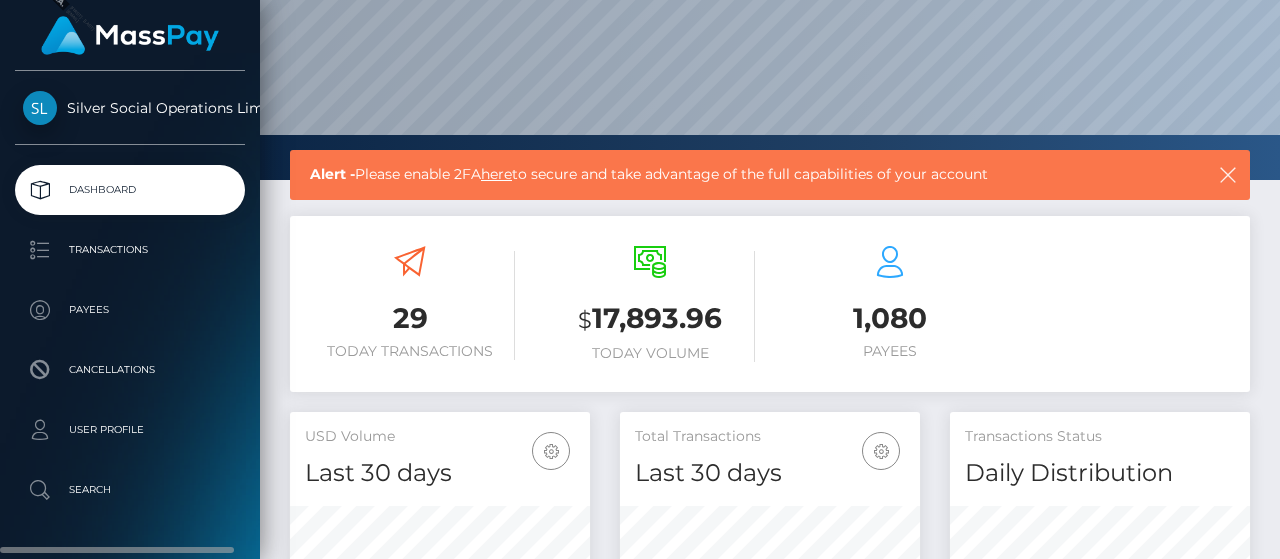 click on "Dashboard" at bounding box center (130, 190) 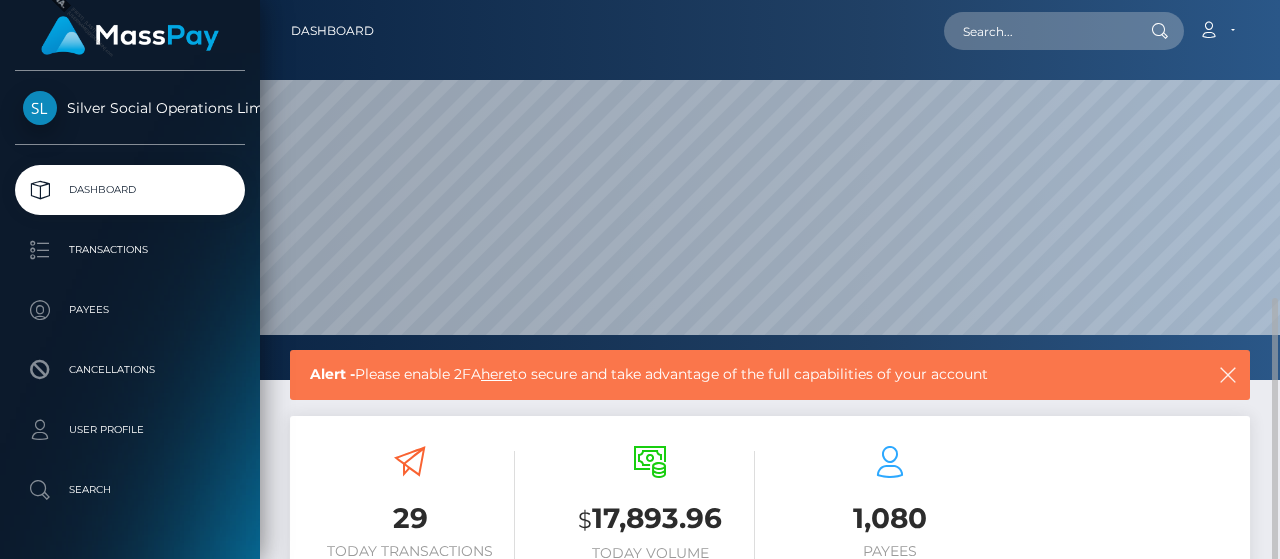 scroll, scrollTop: 0, scrollLeft: 0, axis: both 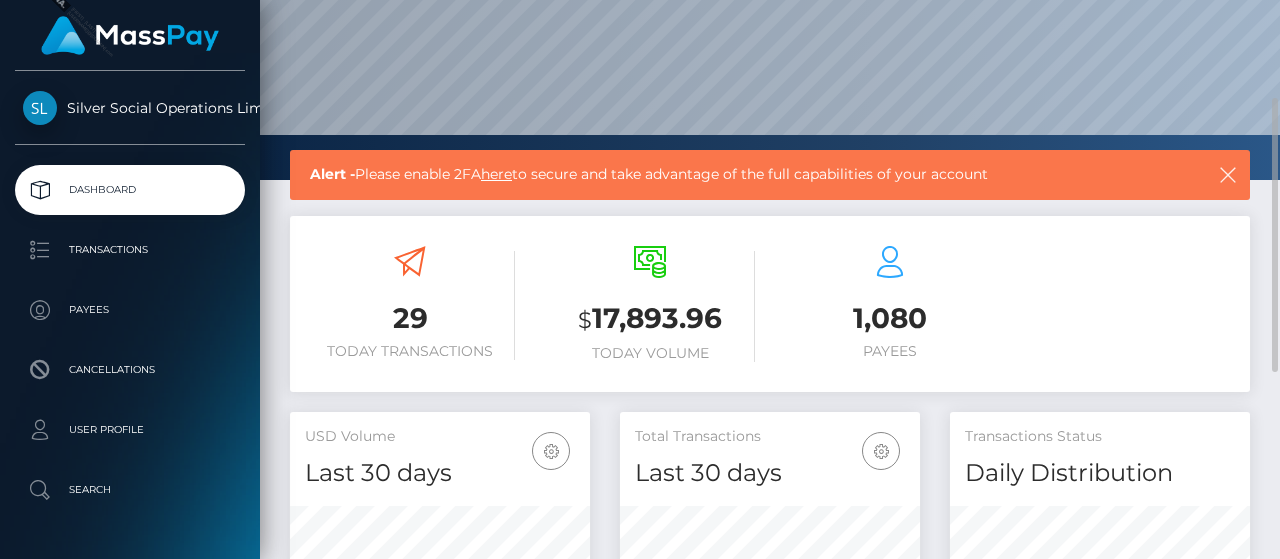 click on "29
Today Transactions
$ 17,893.96
Today Volume
1,080 Payees" at bounding box center [770, 306] 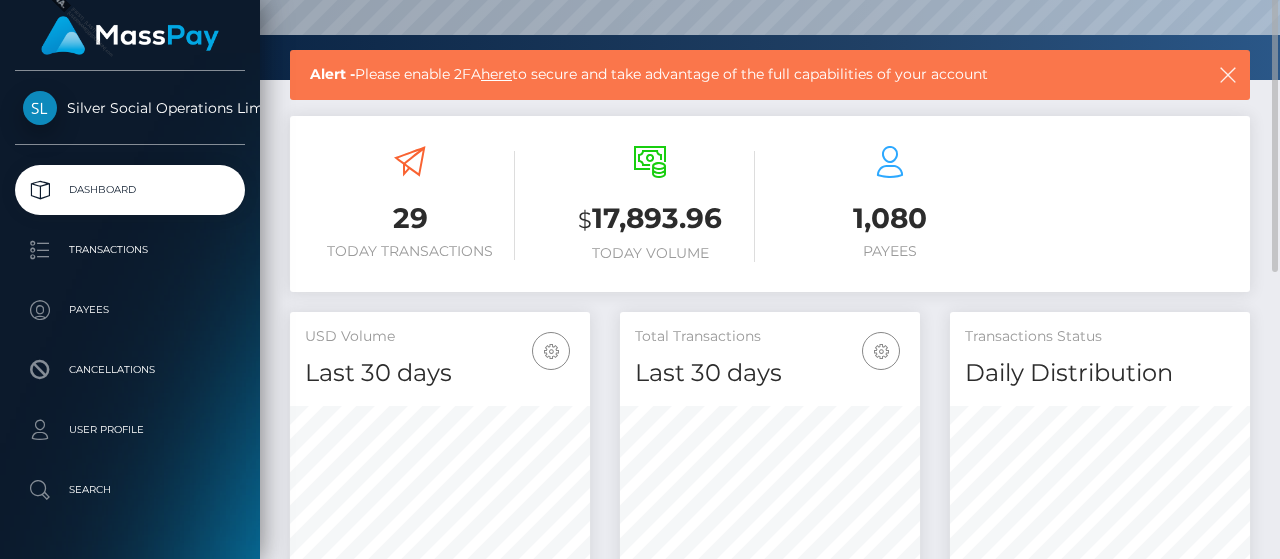 scroll, scrollTop: 200, scrollLeft: 0, axis: vertical 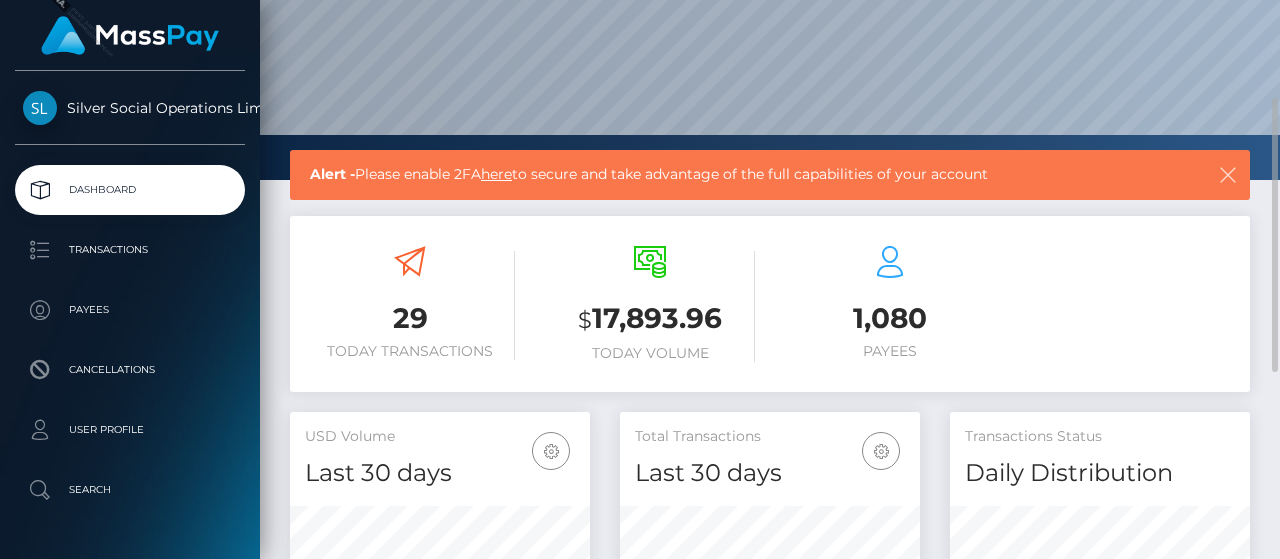 click at bounding box center [1228, 175] 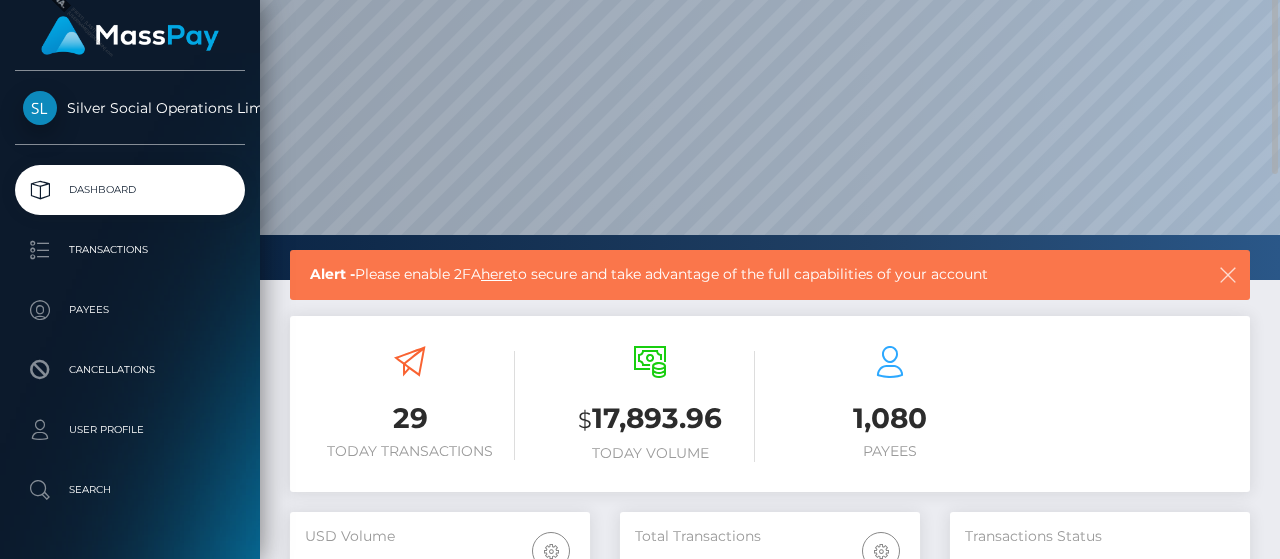 scroll, scrollTop: 0, scrollLeft: 0, axis: both 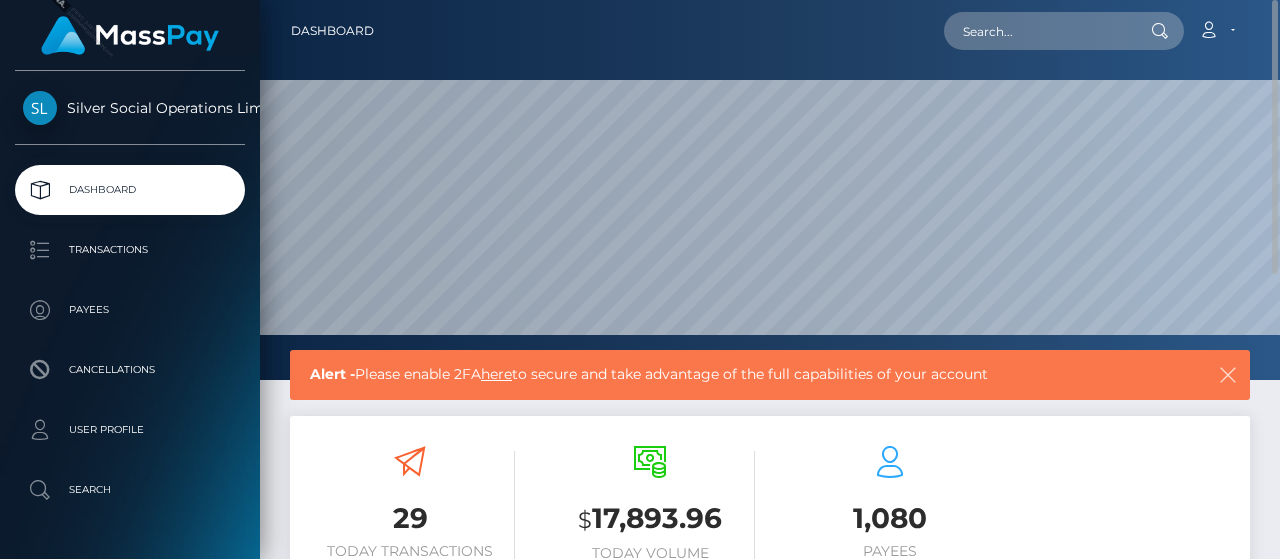 click at bounding box center (1228, 375) 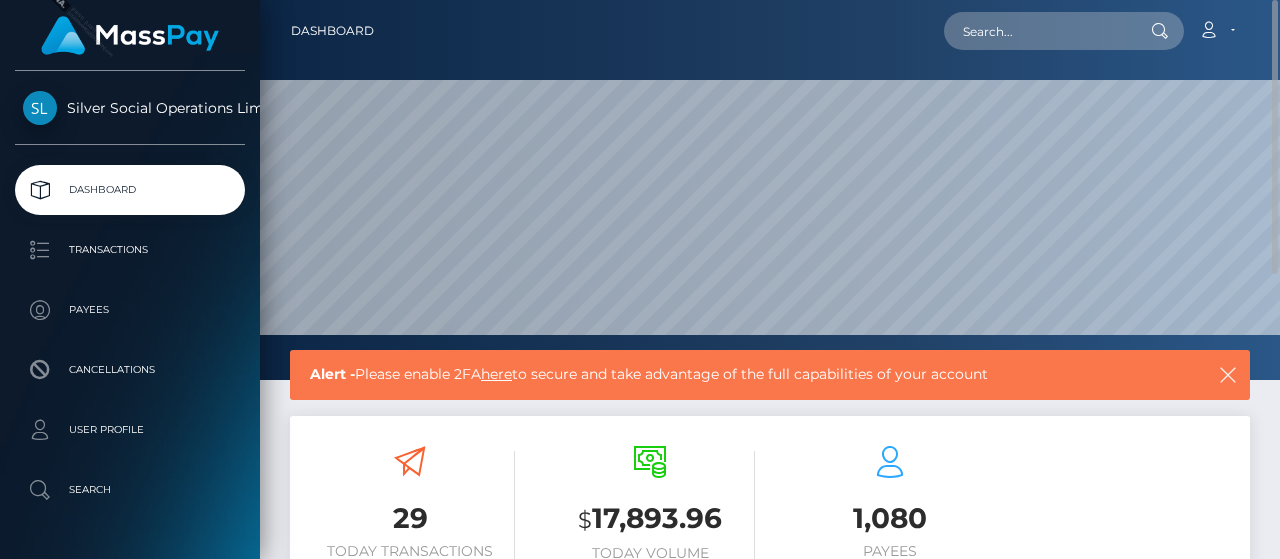 click on "here" at bounding box center [496, 374] 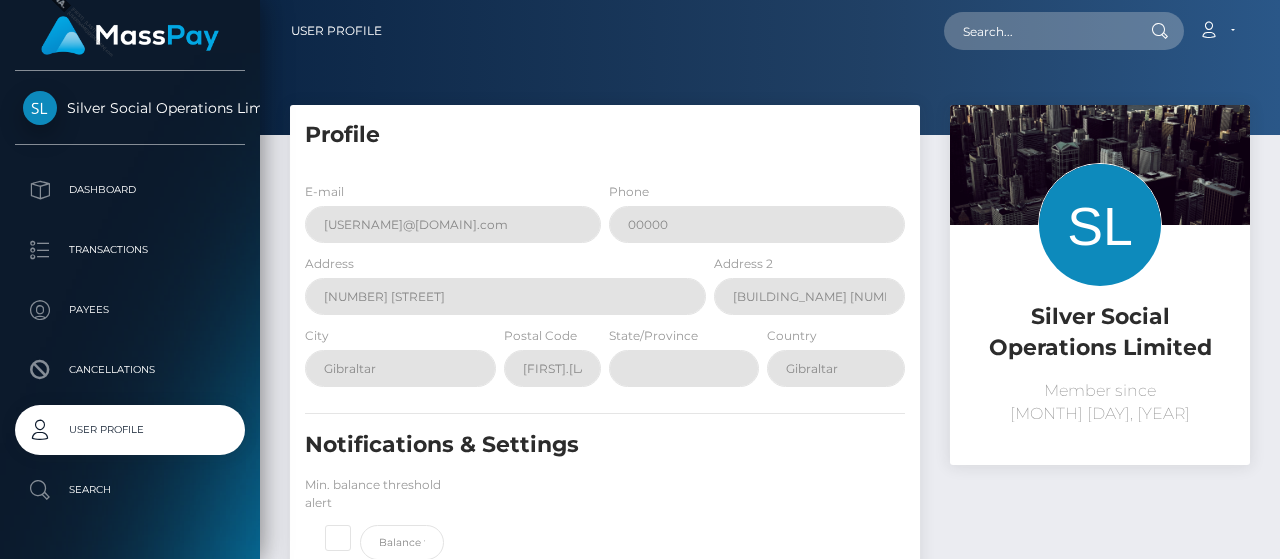 scroll, scrollTop: 0, scrollLeft: 0, axis: both 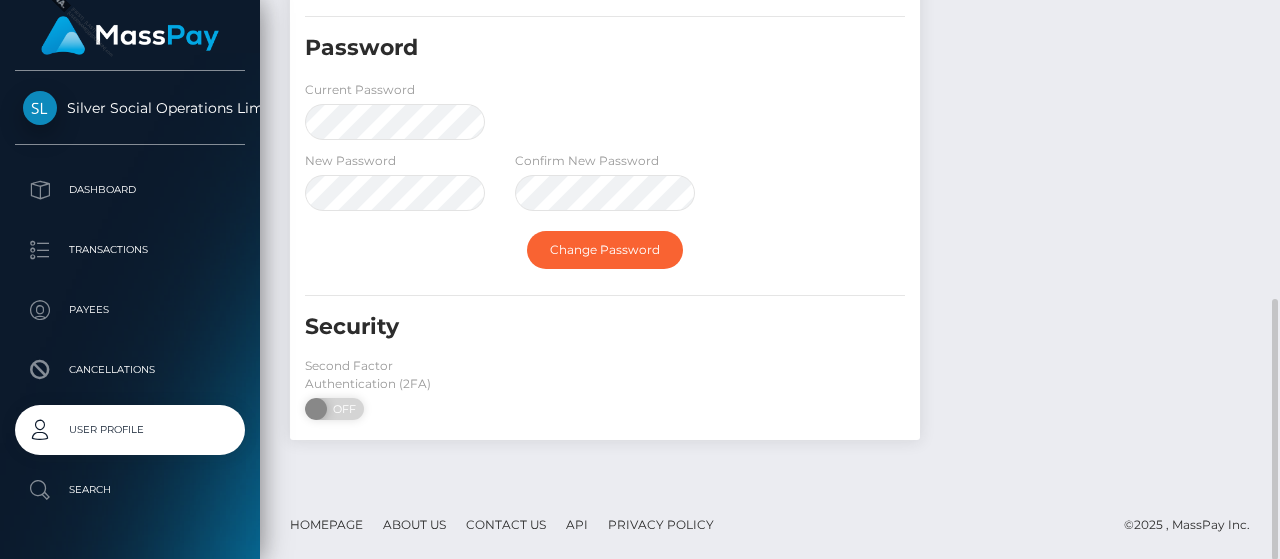 drag, startPoint x: 346, startPoint y: 408, endPoint x: 440, endPoint y: 391, distance: 95.524864 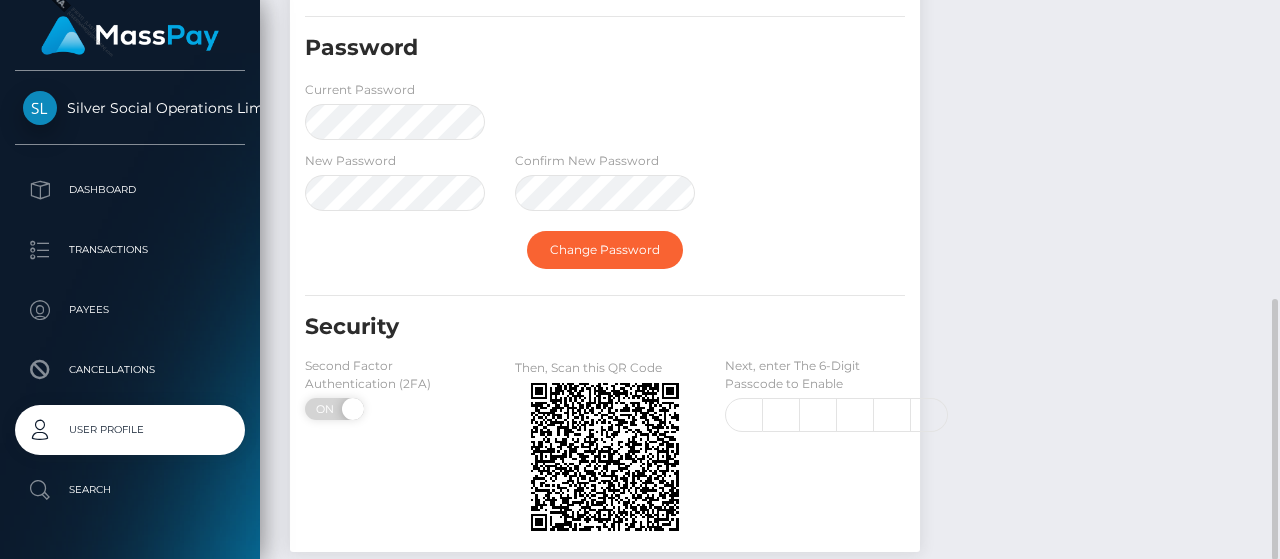 checkbox on "true" 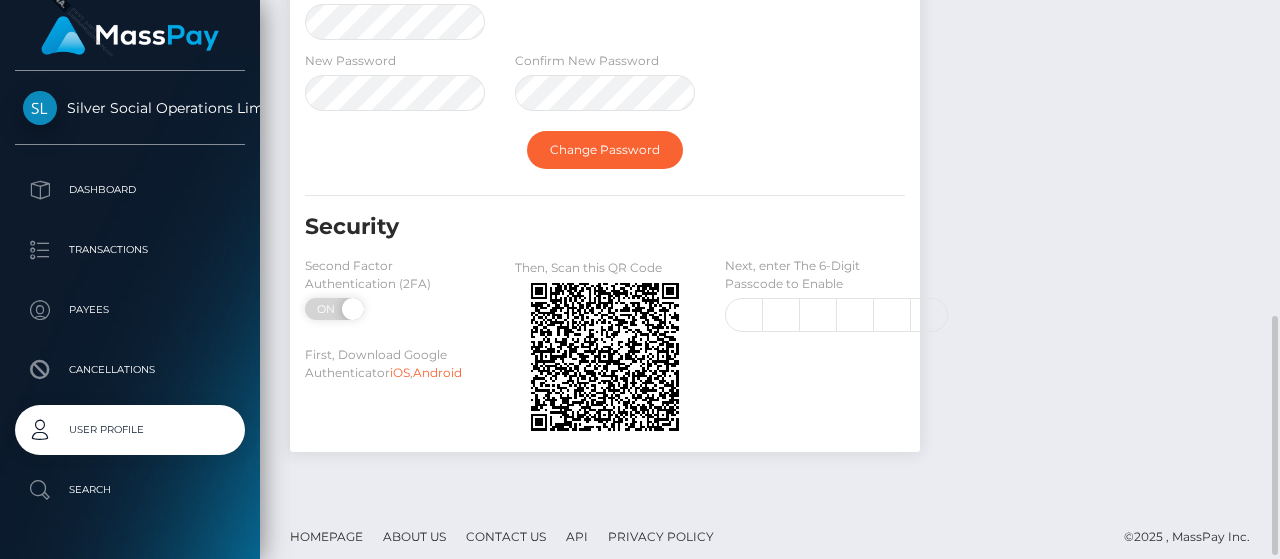 scroll, scrollTop: 750, scrollLeft: 0, axis: vertical 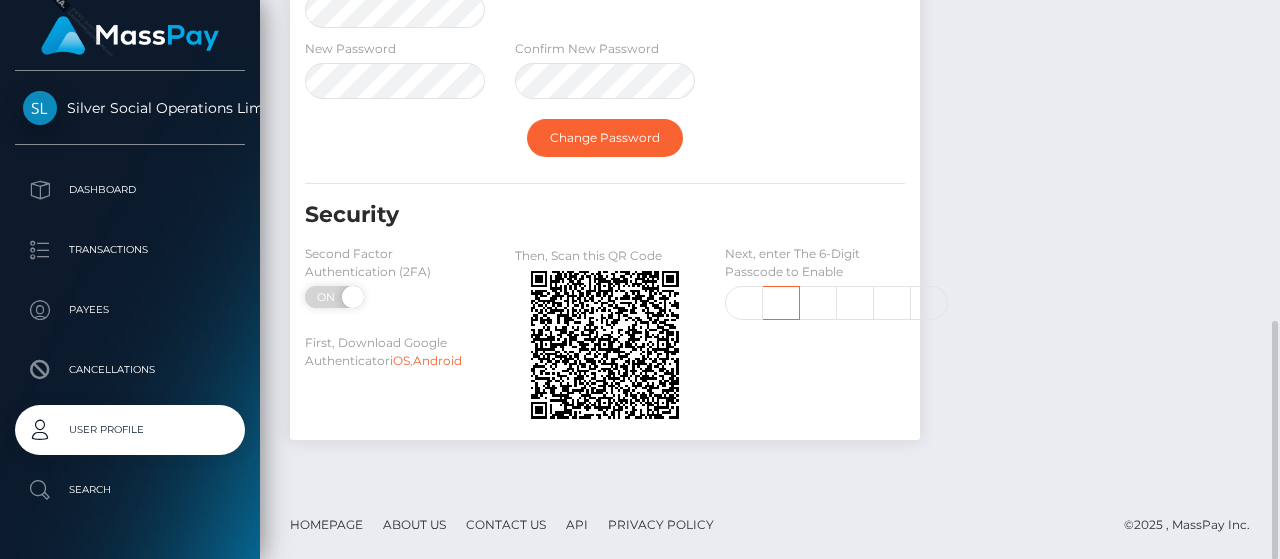 click at bounding box center [781, 303] 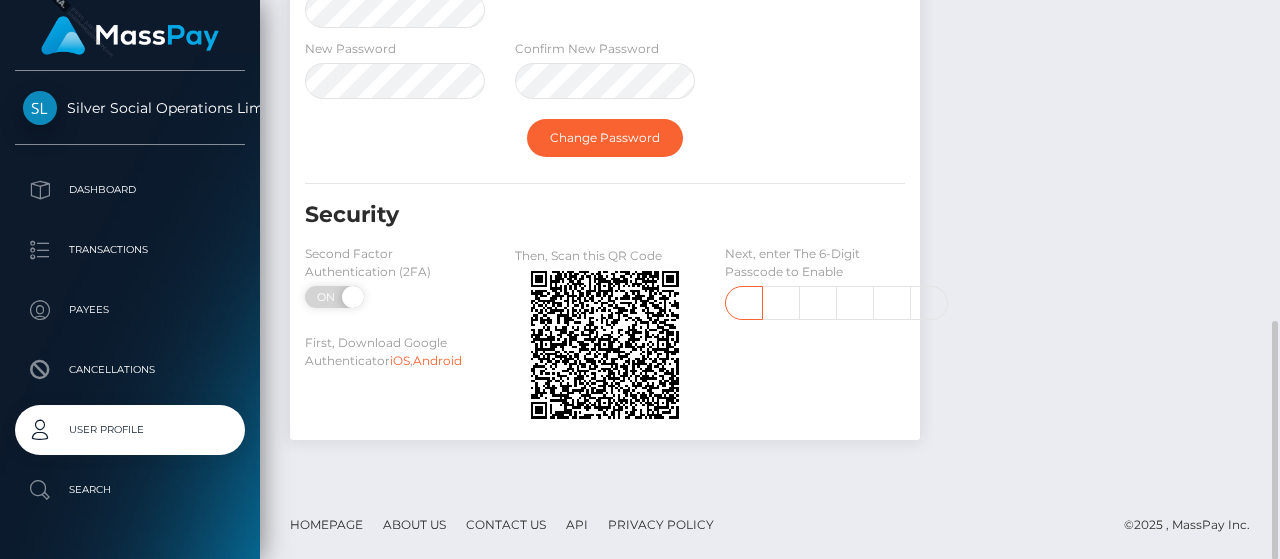 click at bounding box center (744, 303) 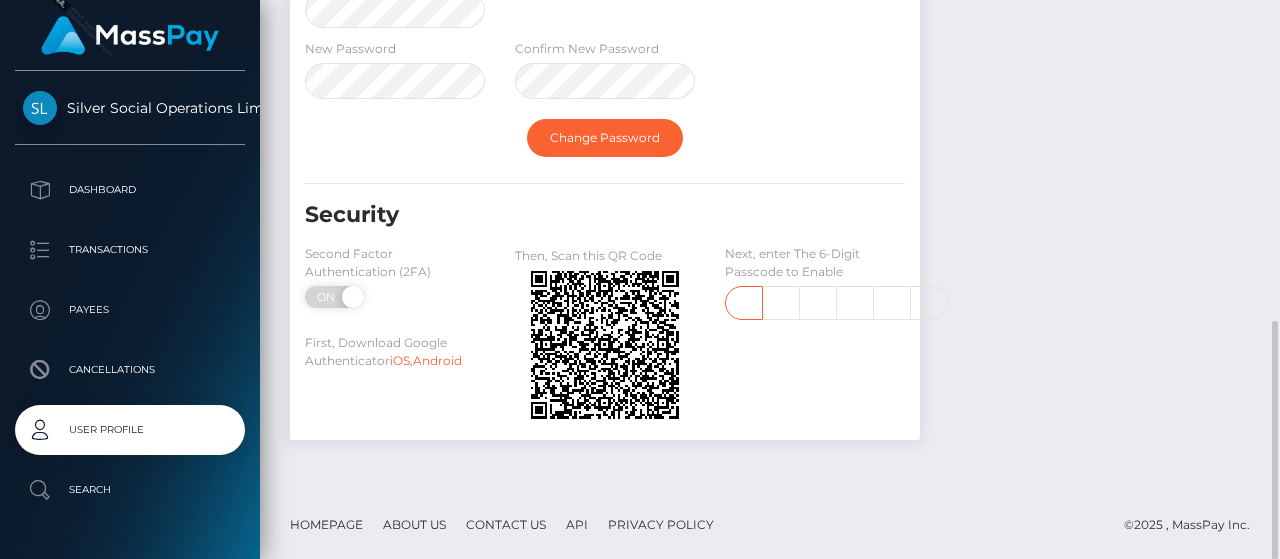 scroll, scrollTop: 0, scrollLeft: 0, axis: both 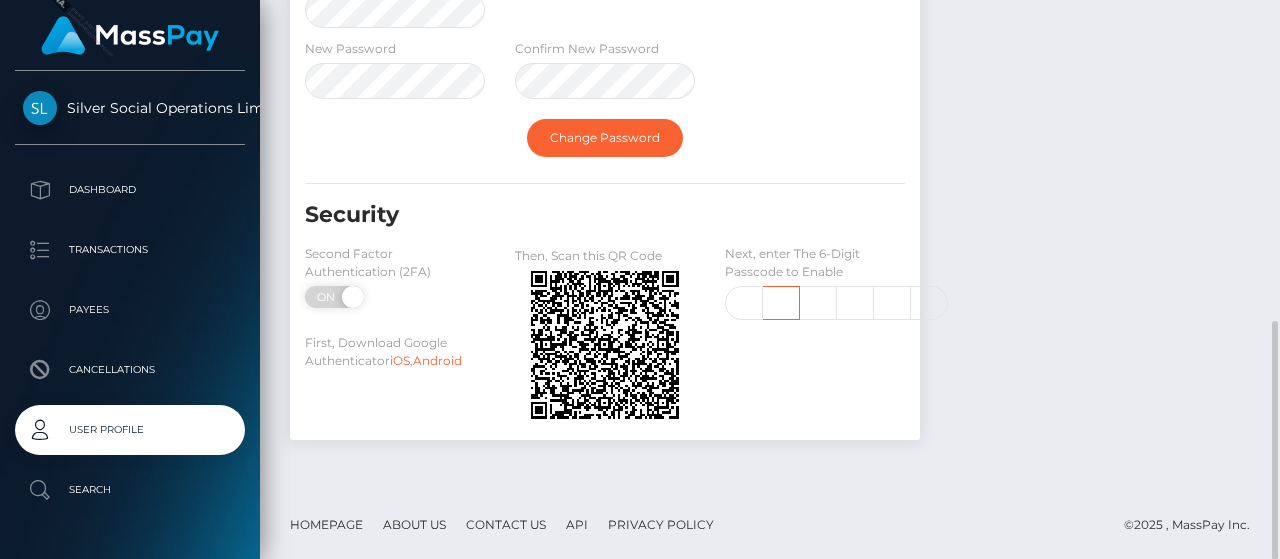 type on "7" 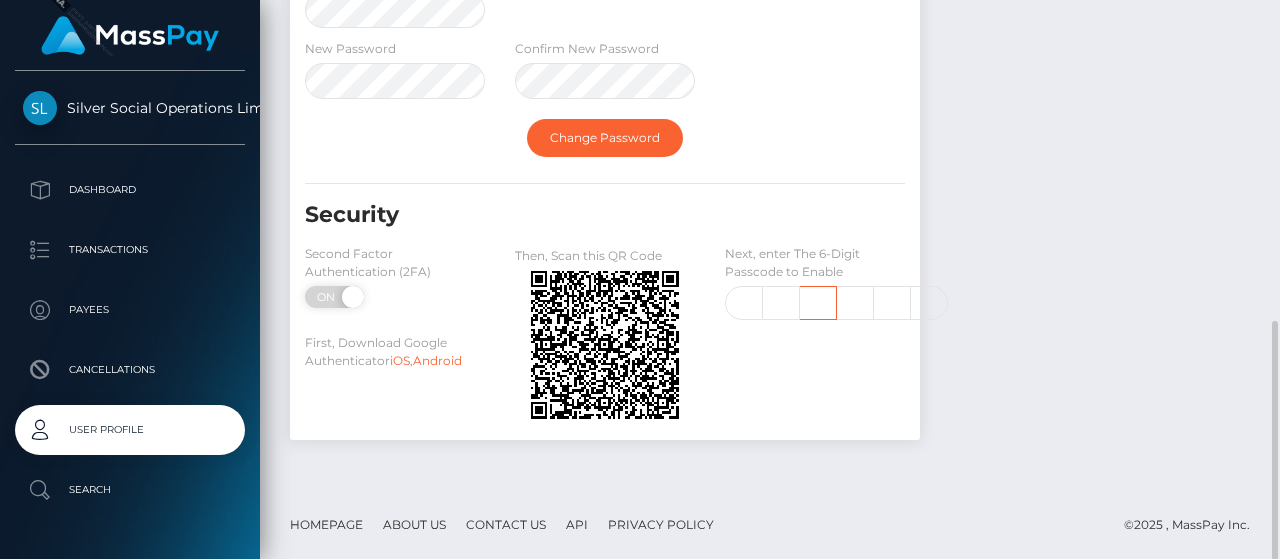 scroll, scrollTop: 0, scrollLeft: 0, axis: both 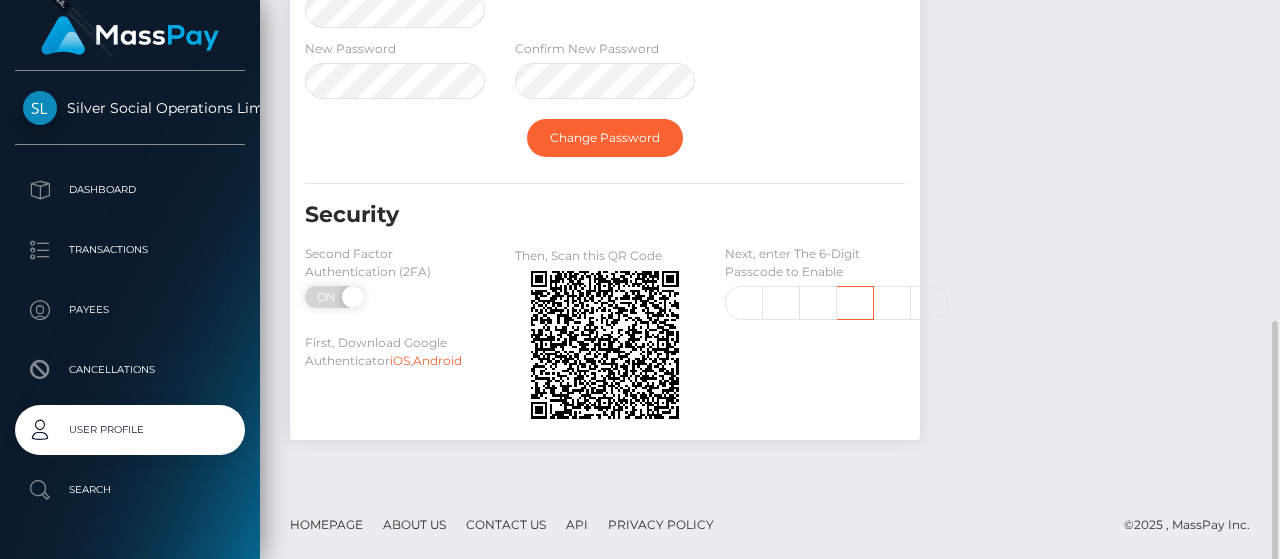 type on "0" 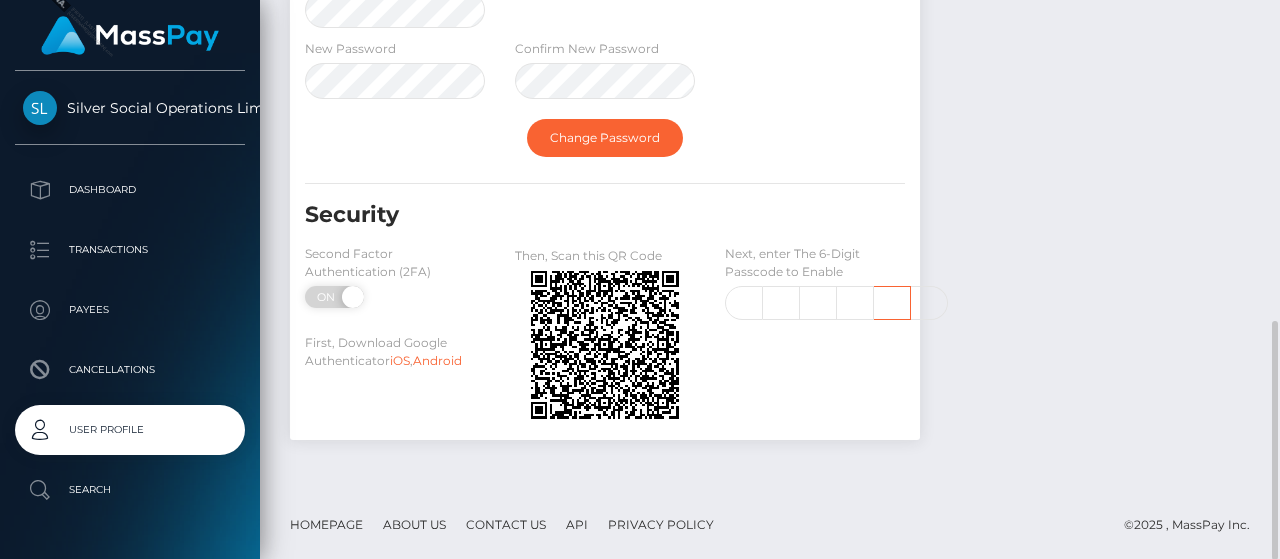 scroll, scrollTop: 0, scrollLeft: 0, axis: both 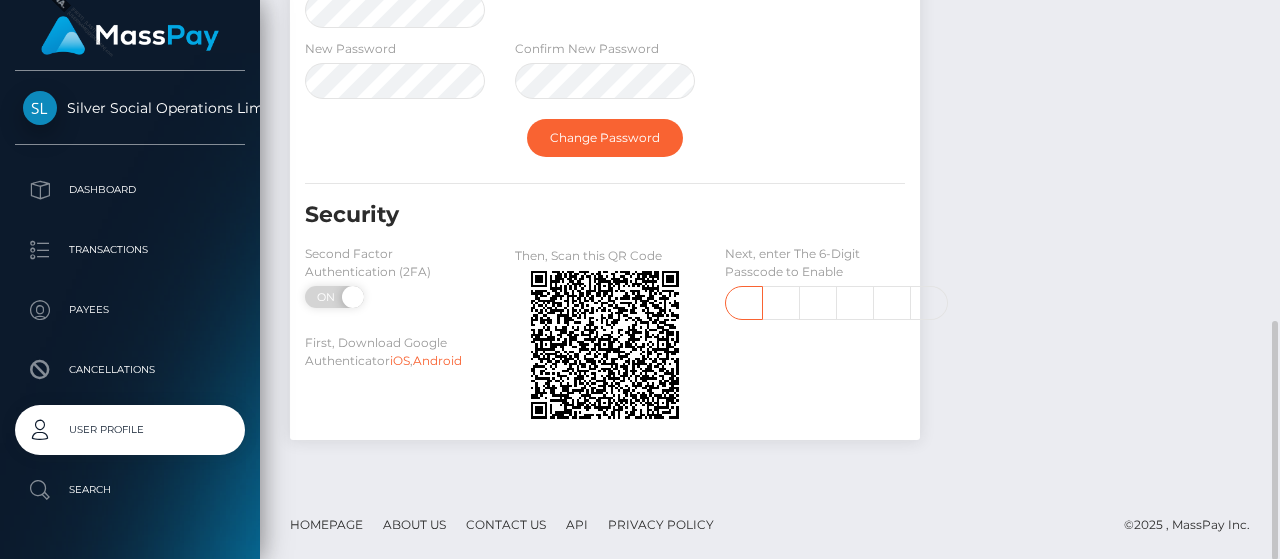click on "6" at bounding box center [744, 303] 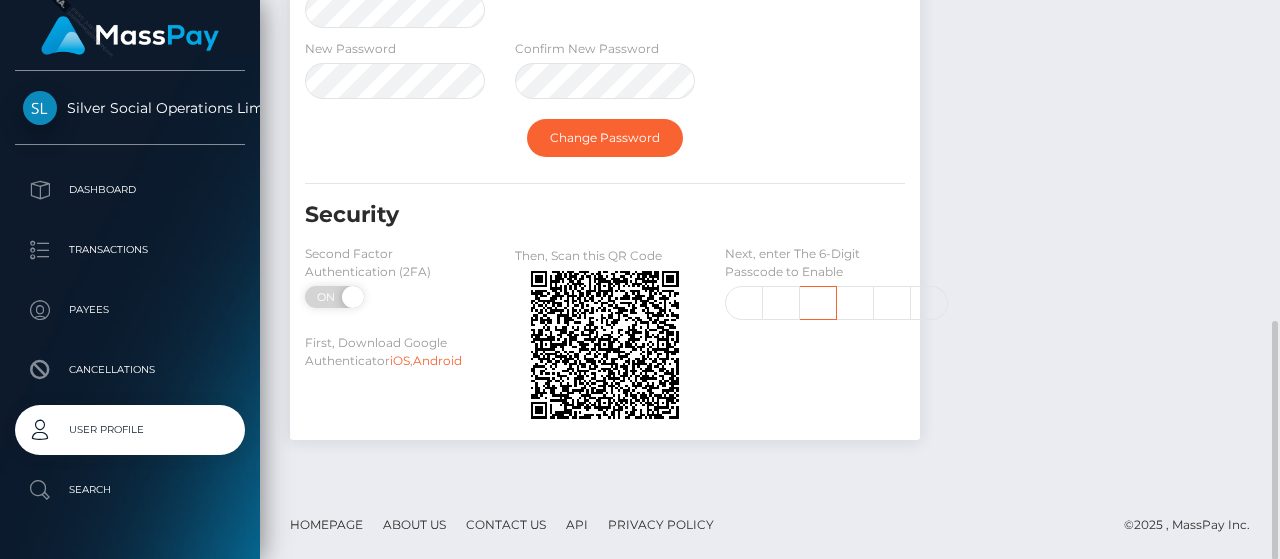 type 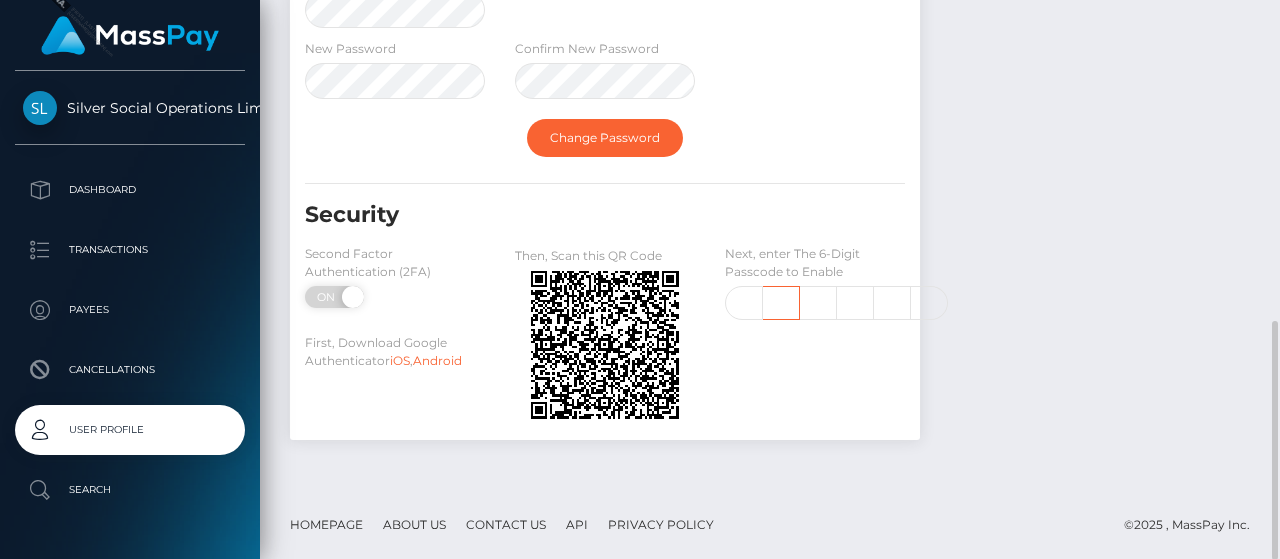 click on "7" at bounding box center (781, 303) 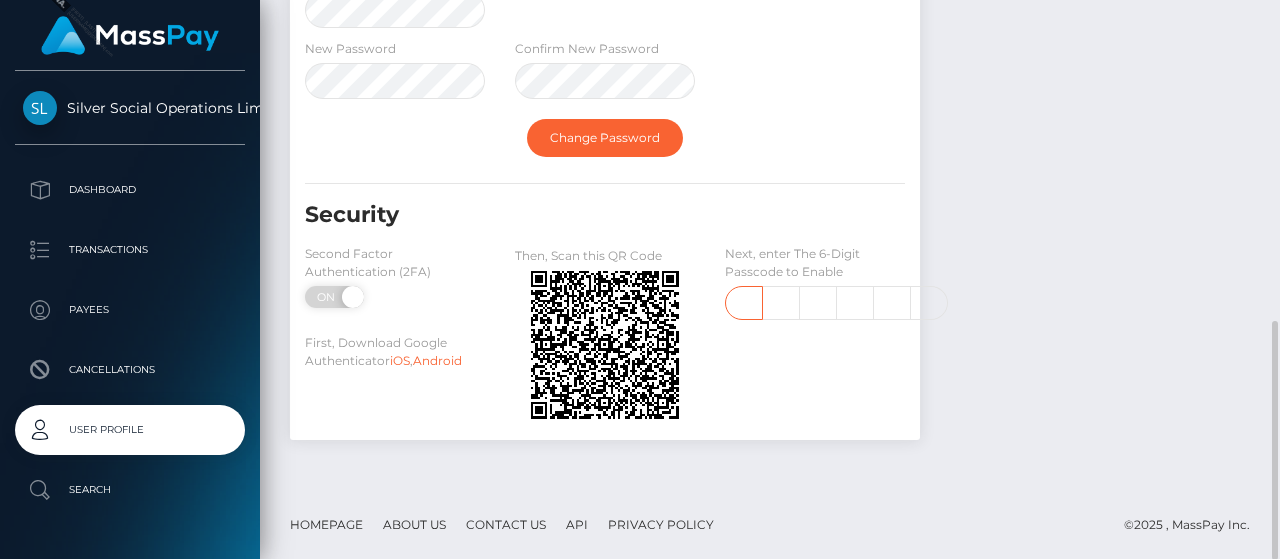 click on "6" at bounding box center [744, 303] 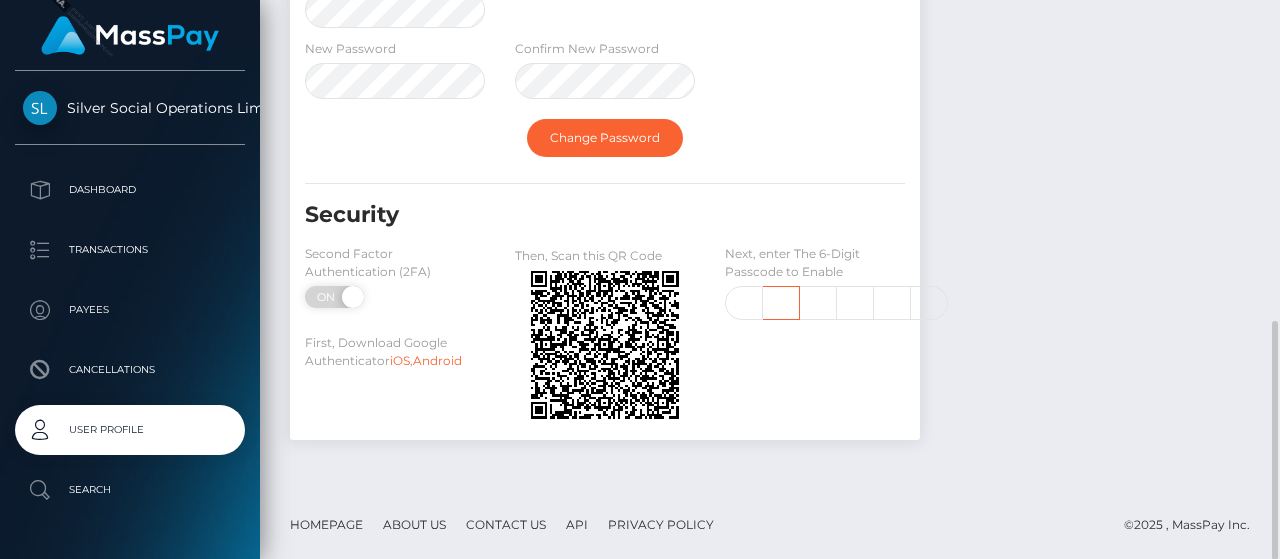scroll, scrollTop: 0, scrollLeft: 0, axis: both 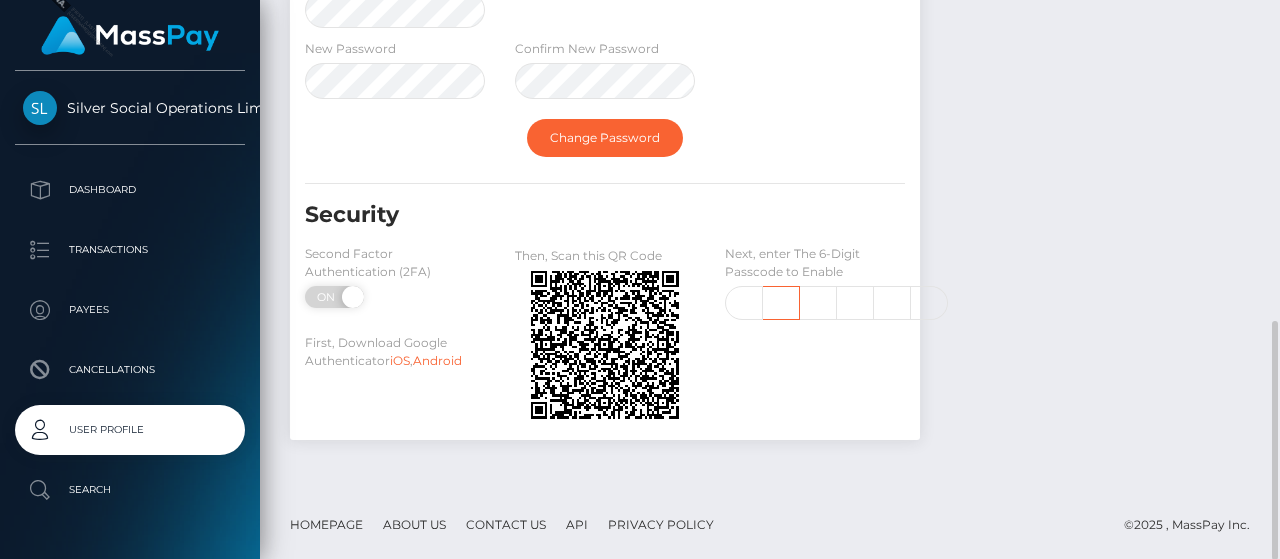 type on "7" 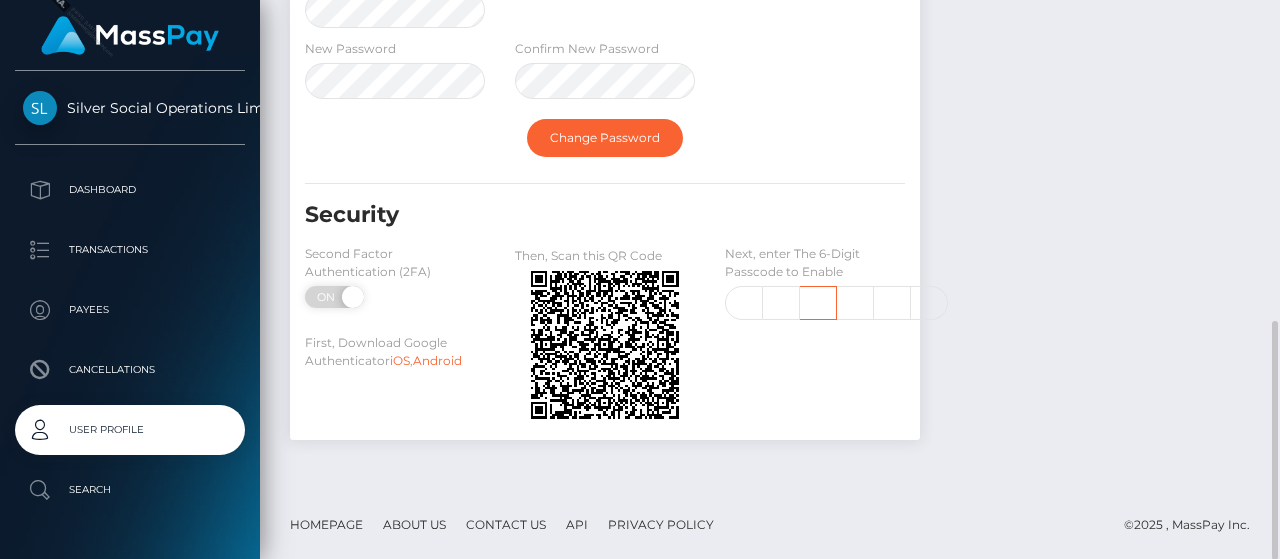 scroll, scrollTop: 0, scrollLeft: 0, axis: both 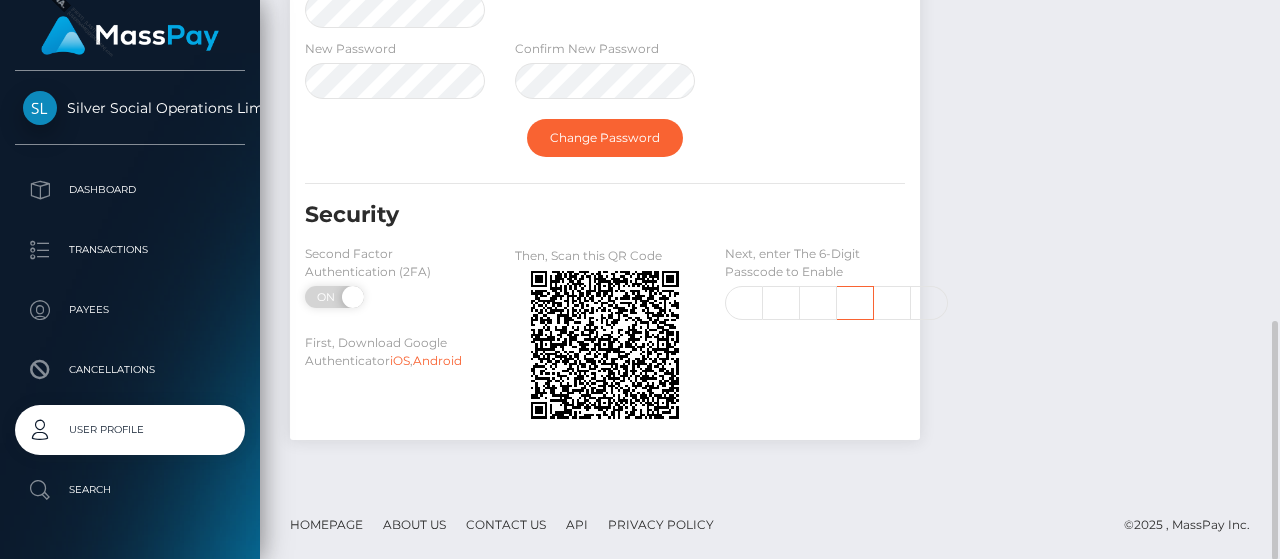 type on "5" 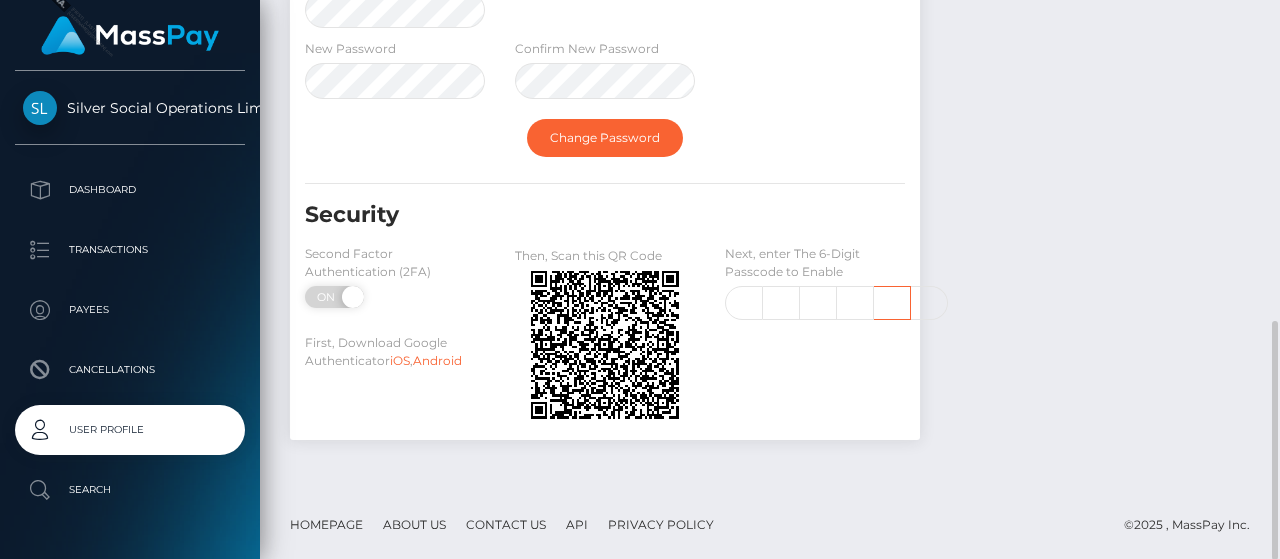 scroll, scrollTop: 0, scrollLeft: 0, axis: both 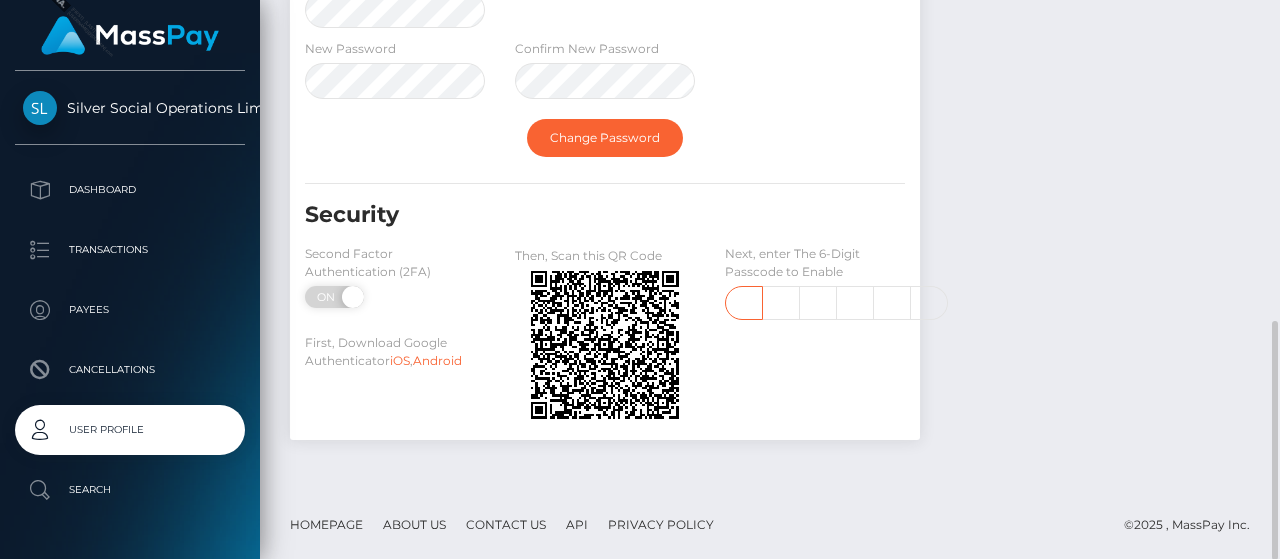click on "7" at bounding box center (744, 303) 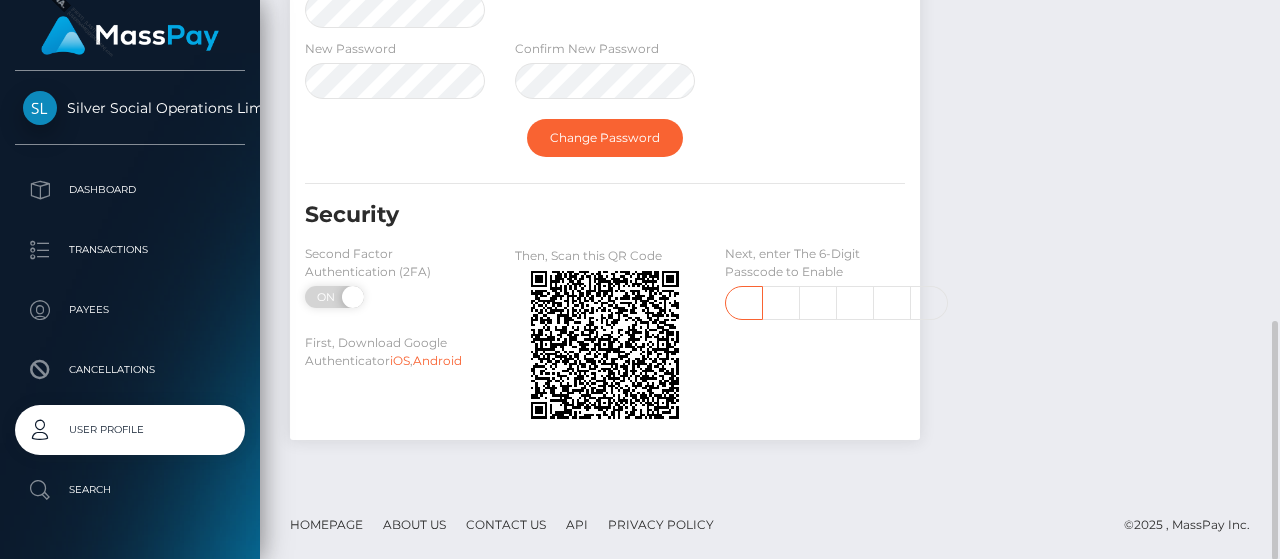 click on "7" at bounding box center (744, 303) 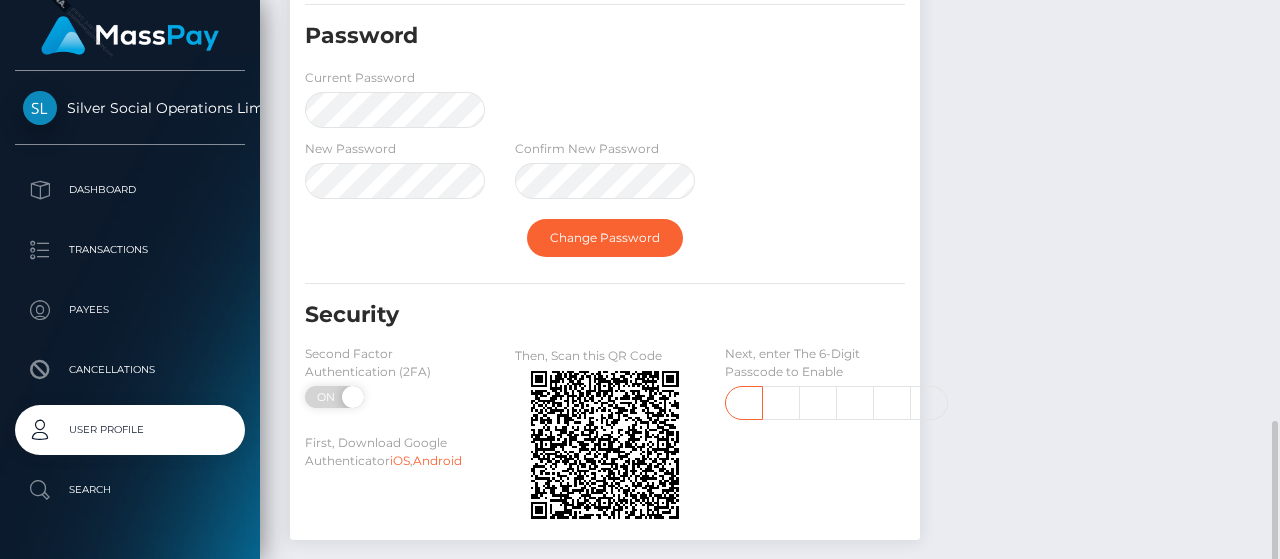 scroll, scrollTop: 750, scrollLeft: 0, axis: vertical 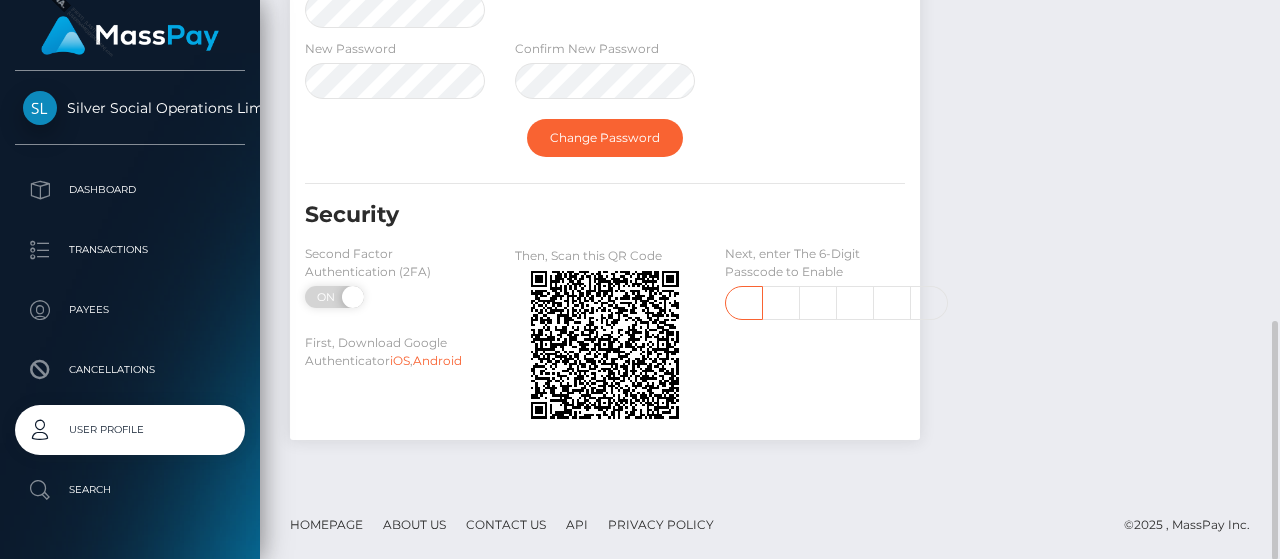 click on "7" at bounding box center [744, 303] 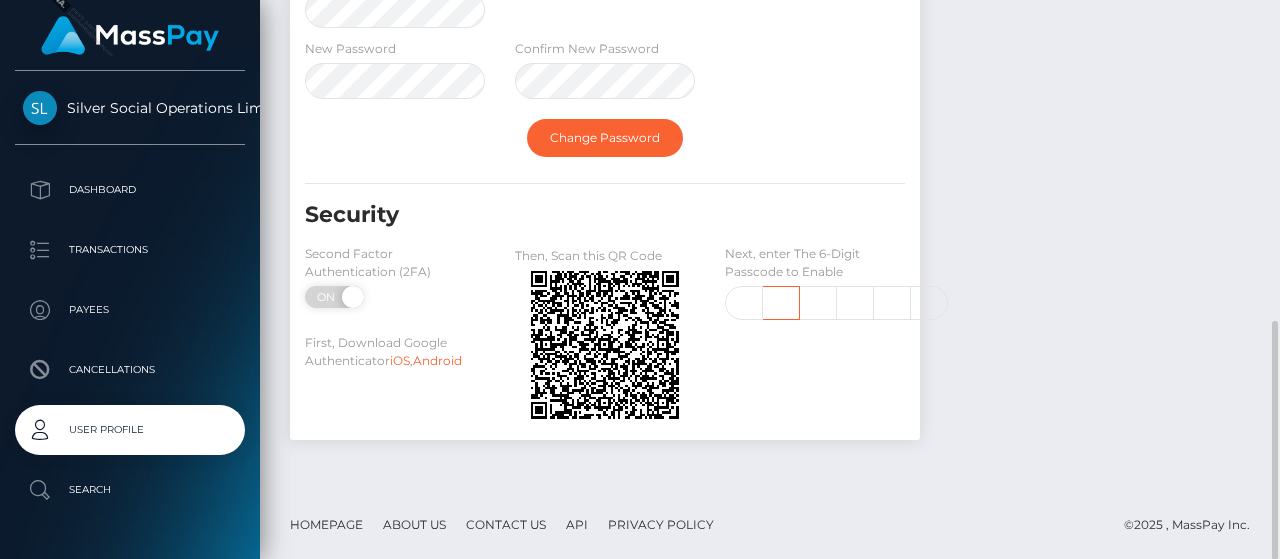 scroll, scrollTop: 0, scrollLeft: 0, axis: both 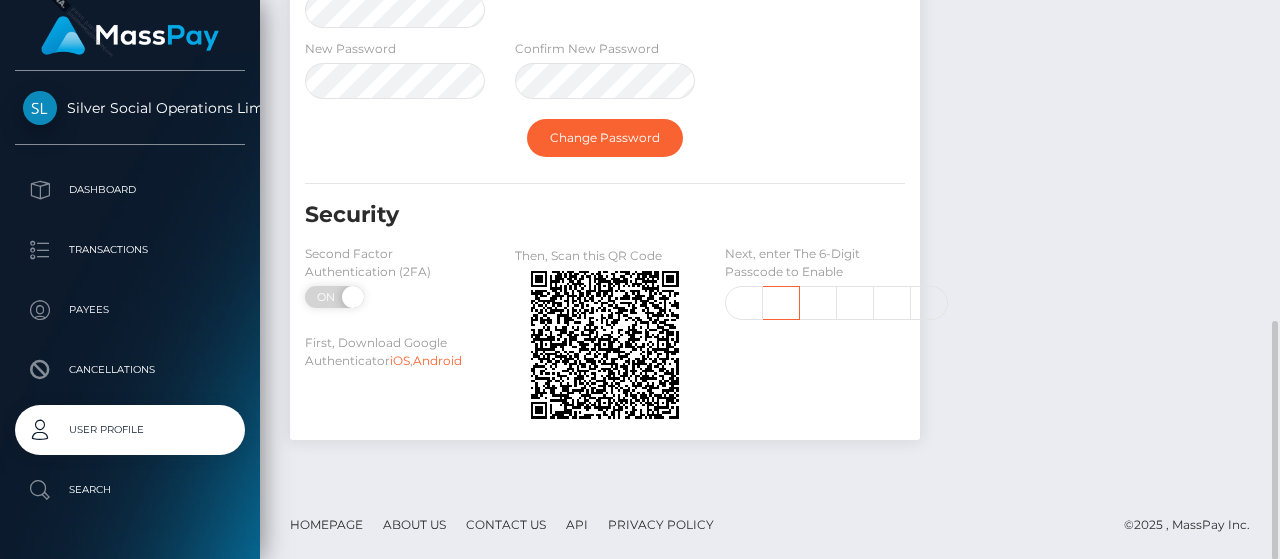 type on "7" 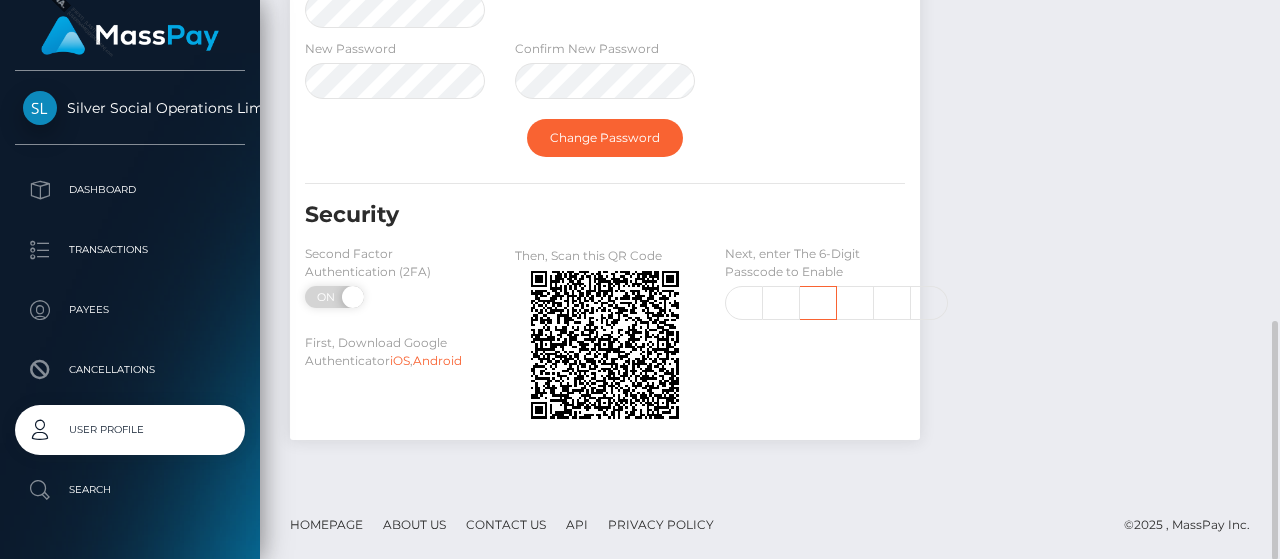 scroll, scrollTop: 0, scrollLeft: 0, axis: both 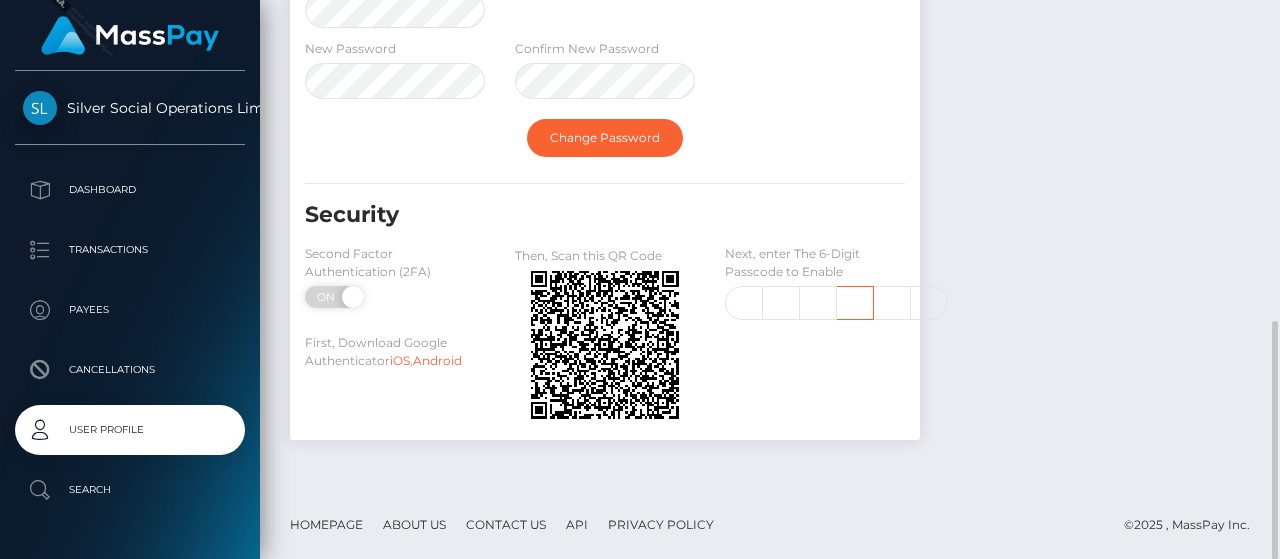 type 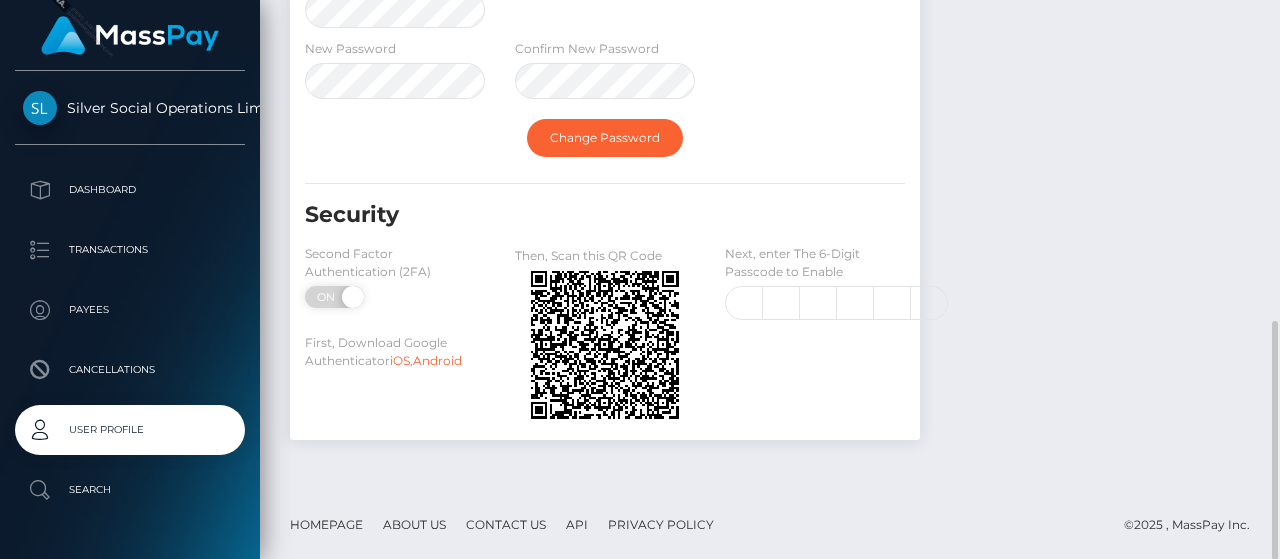 click on "Next, enter The 6-Digit Passcode to Enable
7 7 7 4 7774" at bounding box center [815, 337] 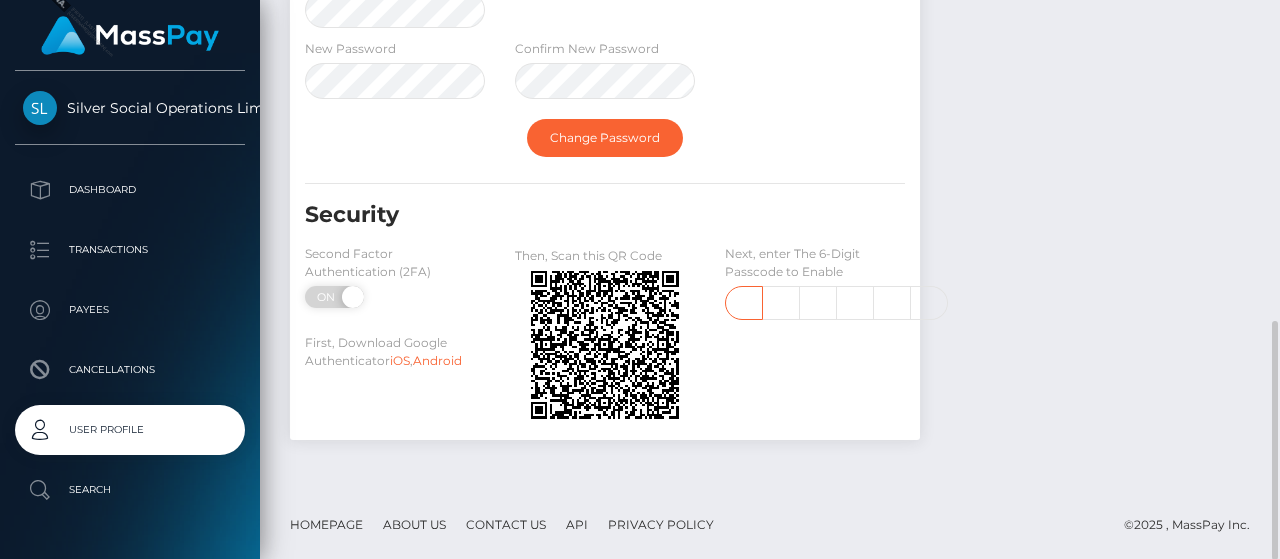 click on "7" at bounding box center [744, 303] 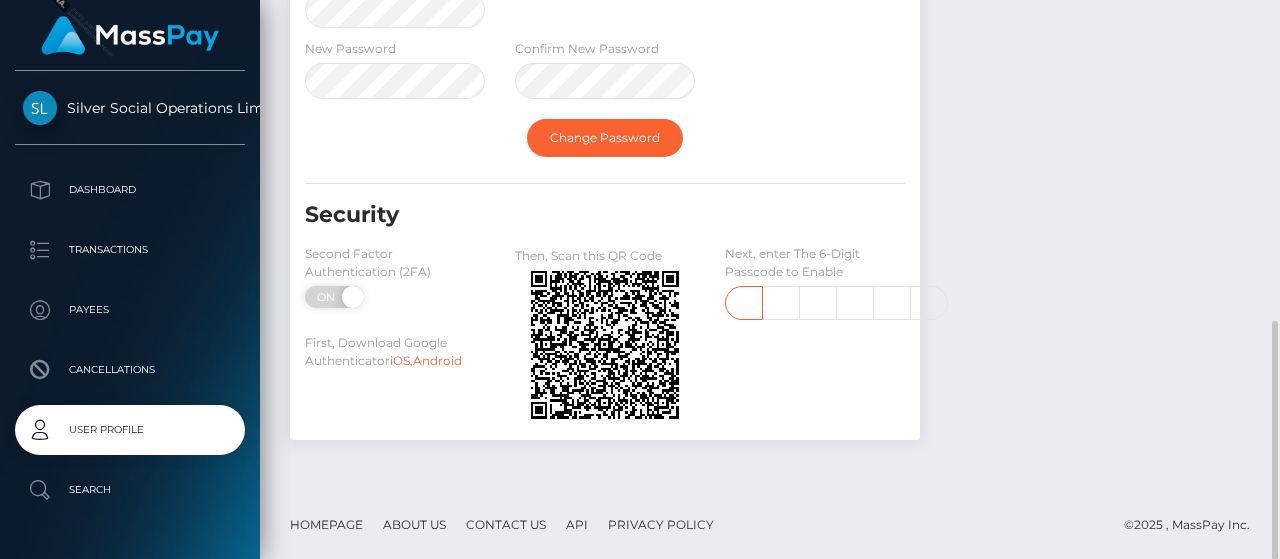scroll, scrollTop: 0, scrollLeft: 3, axis: horizontal 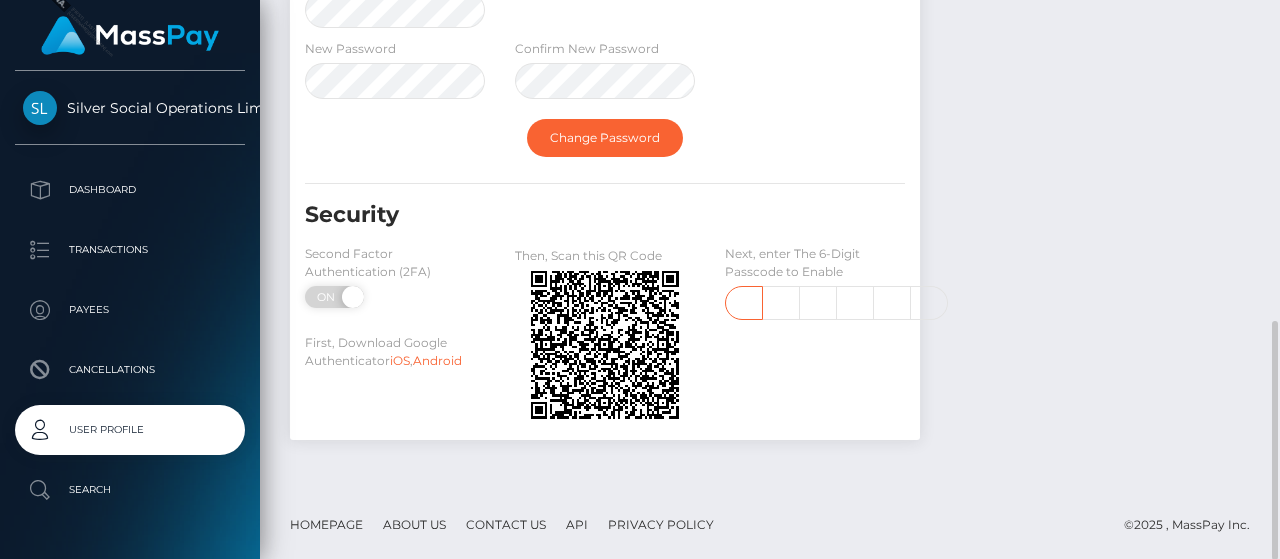 click on "4" at bounding box center (744, 303) 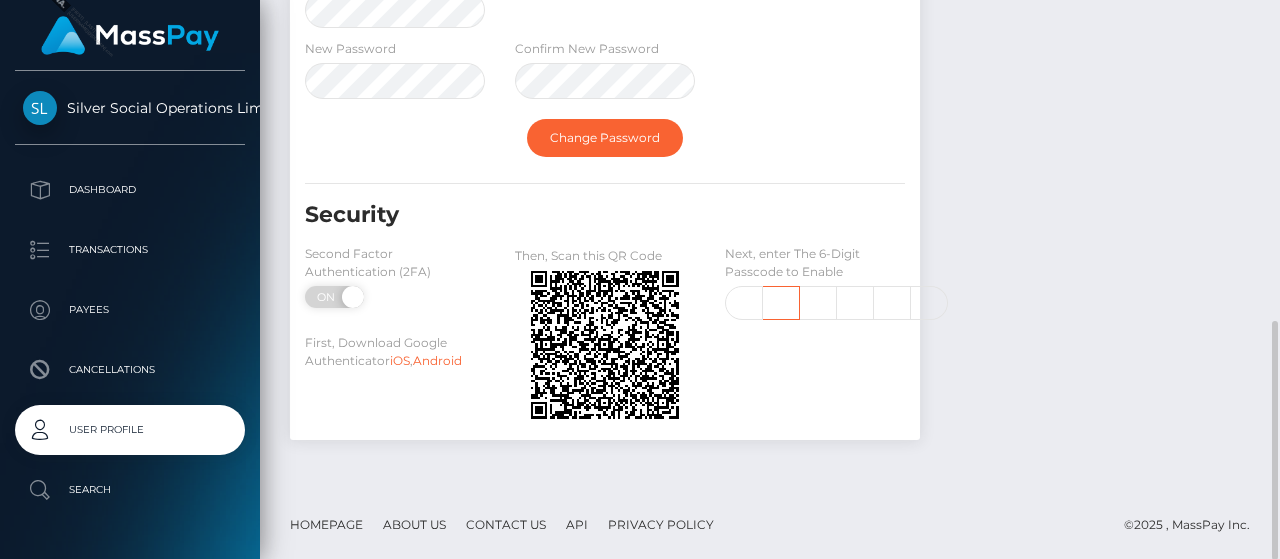 scroll, scrollTop: 0, scrollLeft: 0, axis: both 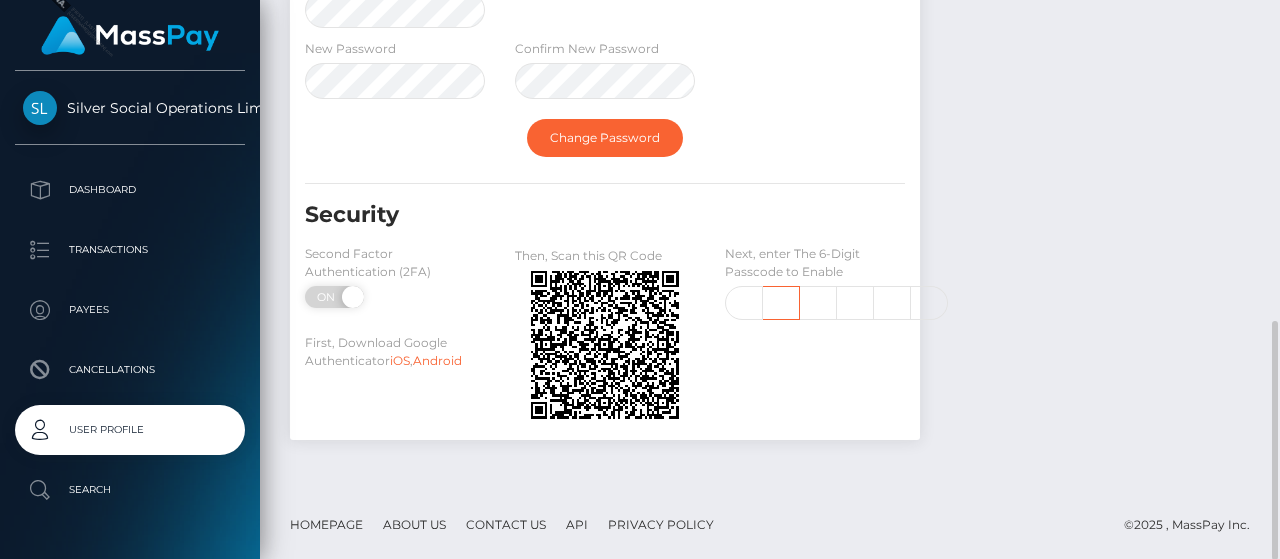 type 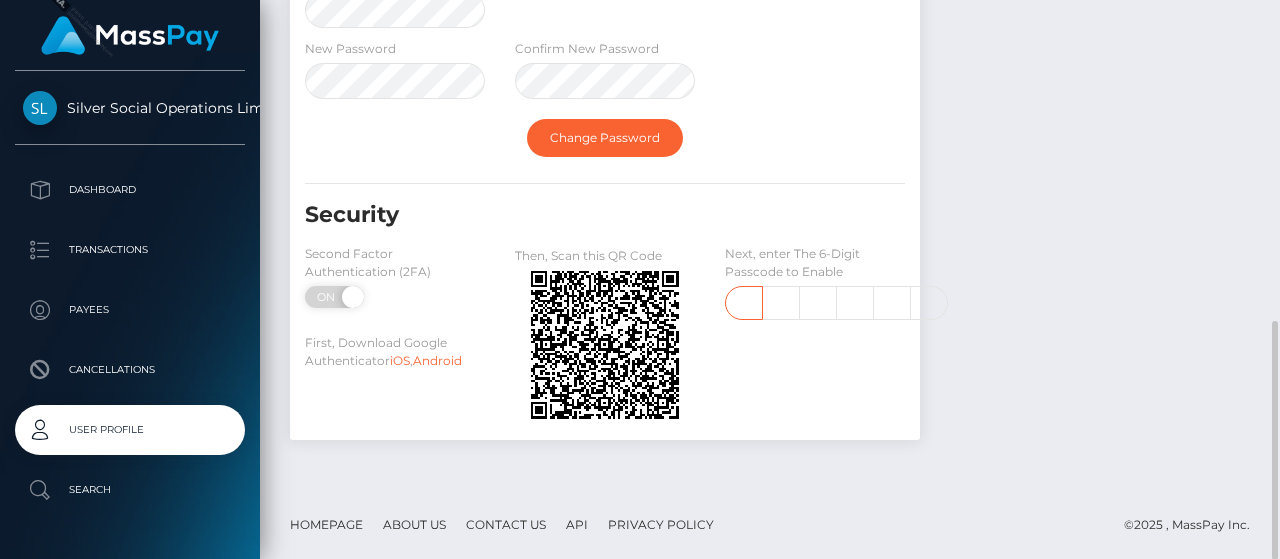 click on "4" at bounding box center [744, 303] 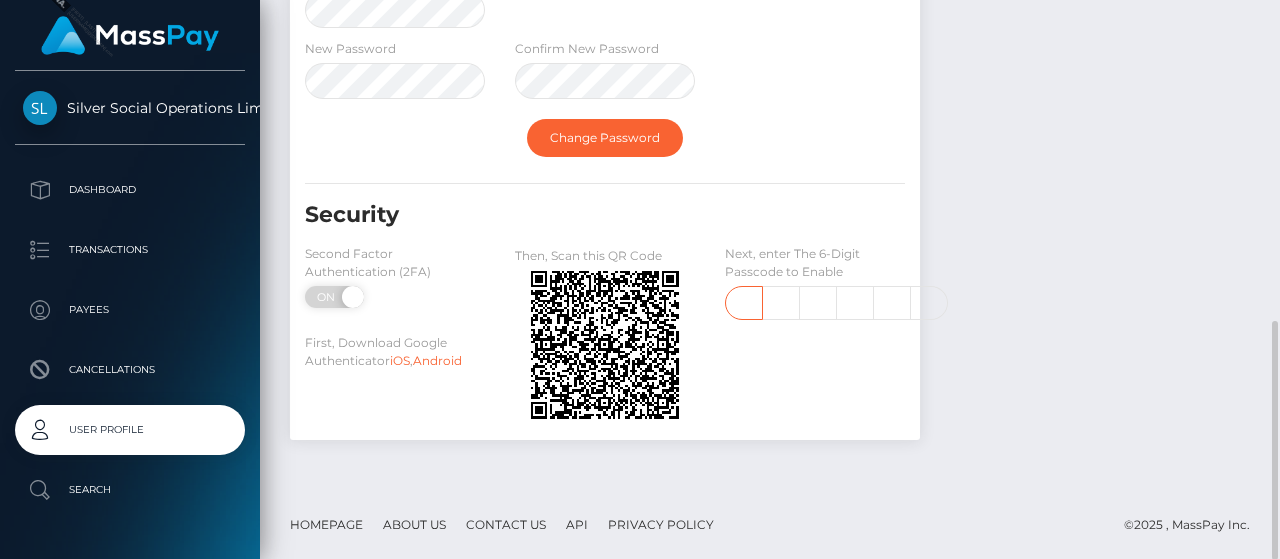 click at bounding box center (744, 303) 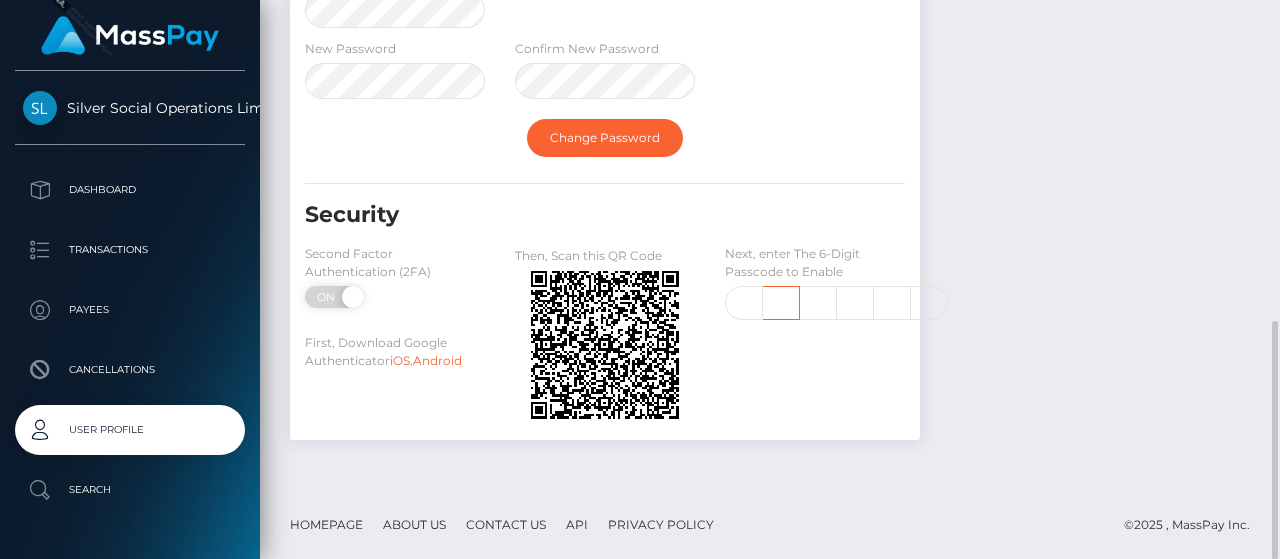 scroll, scrollTop: 0, scrollLeft: 0, axis: both 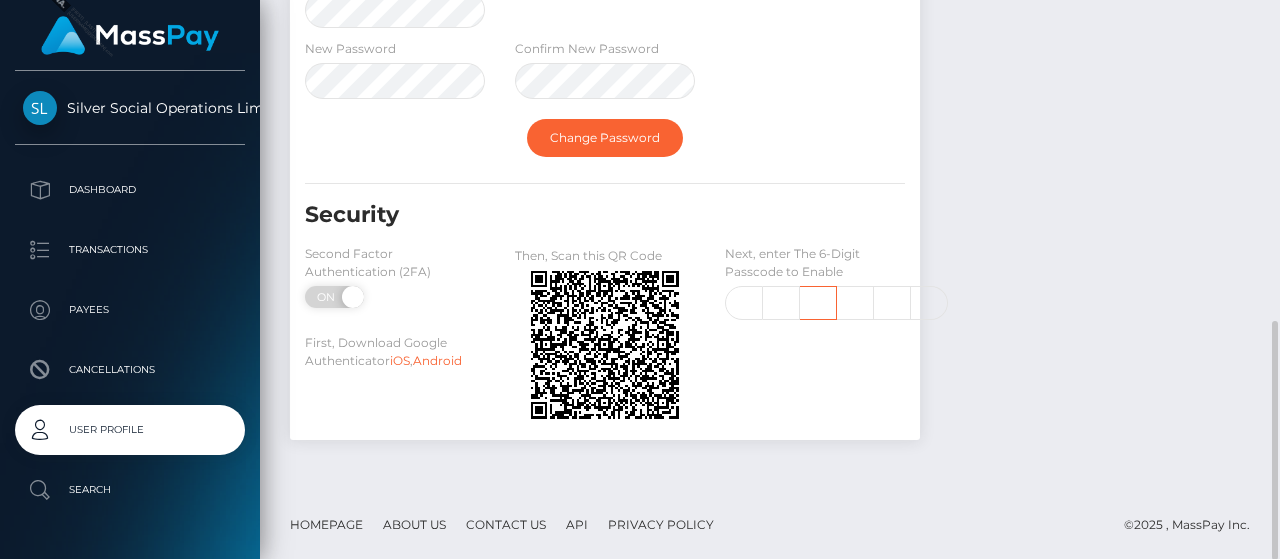 type on "9" 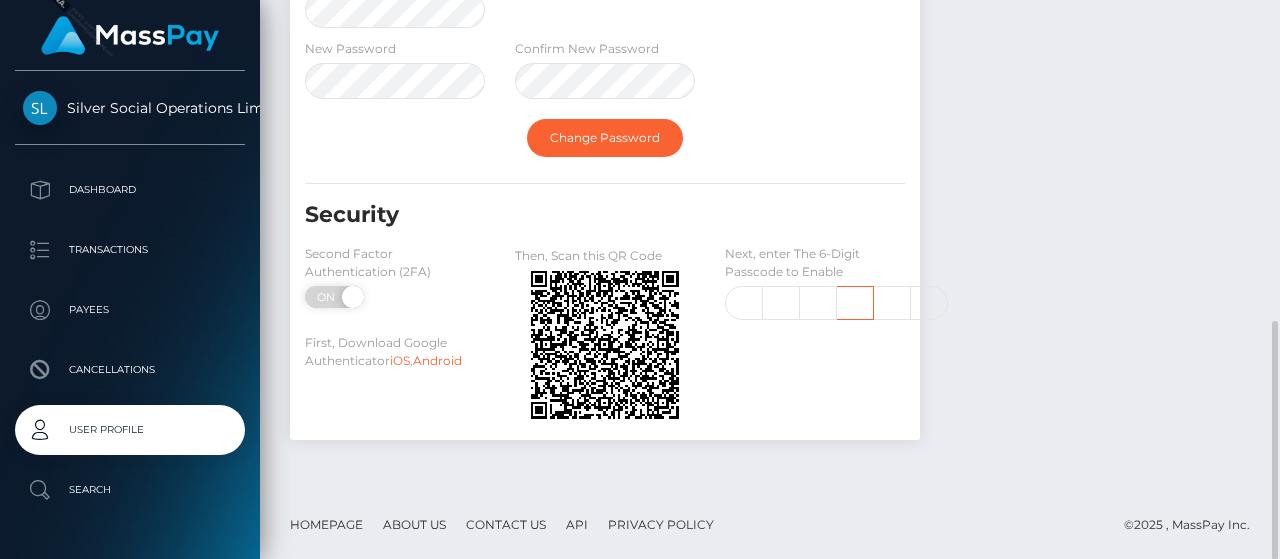 scroll, scrollTop: 0, scrollLeft: 0, axis: both 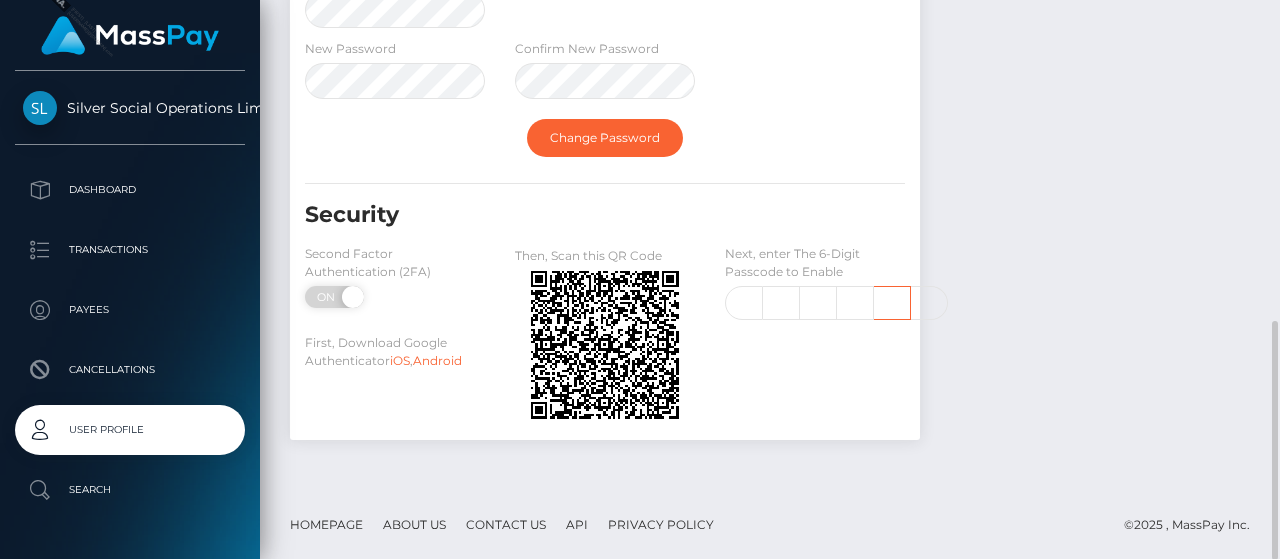 type on "2" 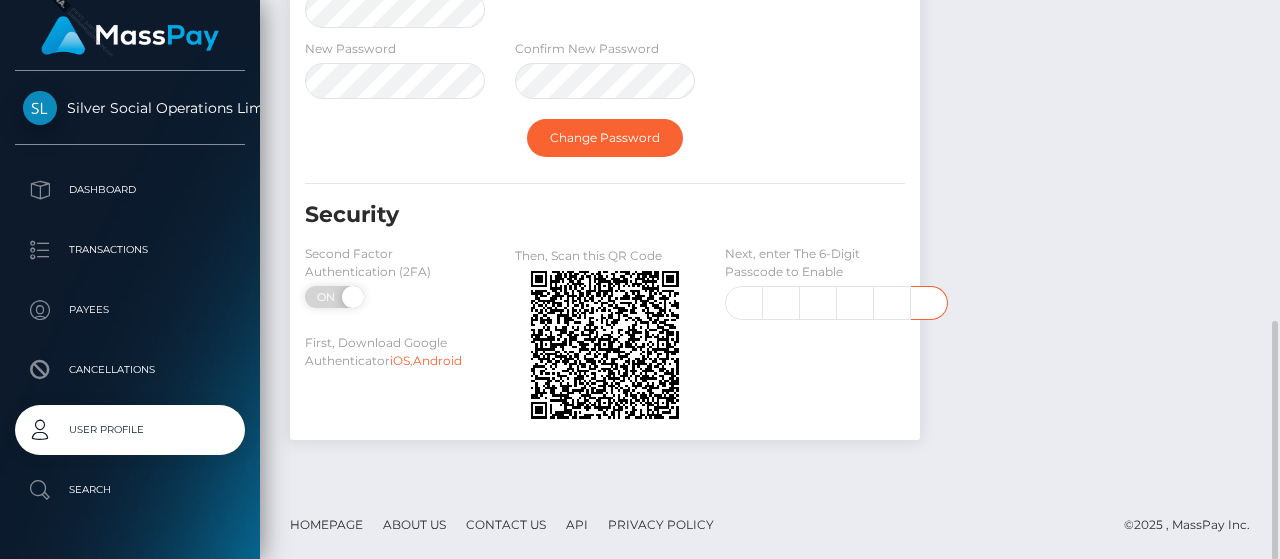 scroll, scrollTop: 0, scrollLeft: 0, axis: both 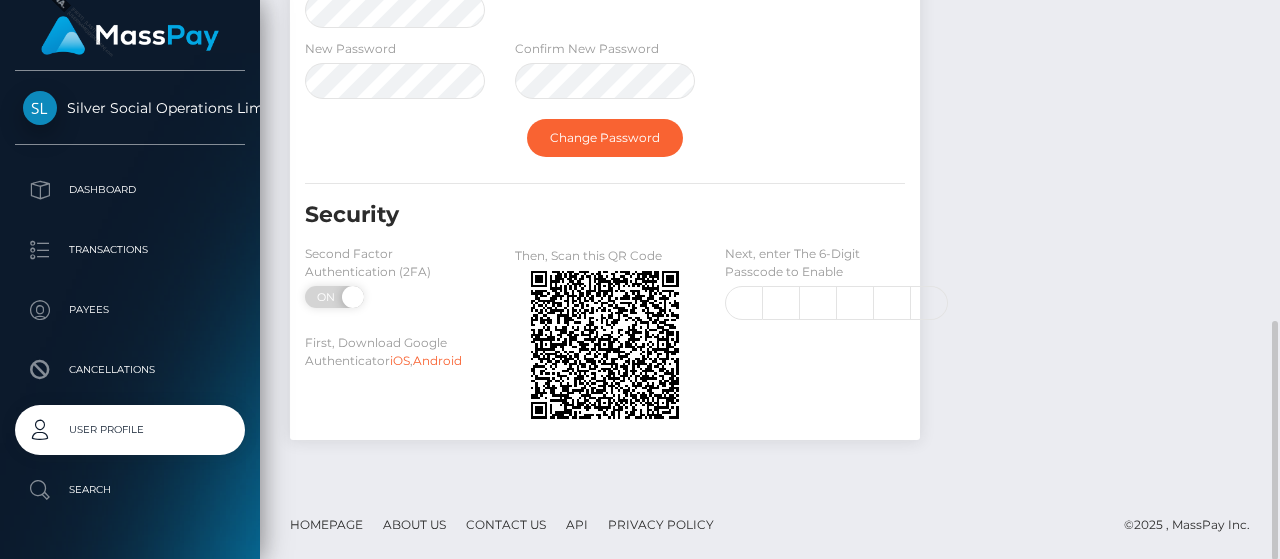 click on "Next, enter The 6-Digit Passcode to Enable
2 4 9 8 2 24982" at bounding box center (815, 337) 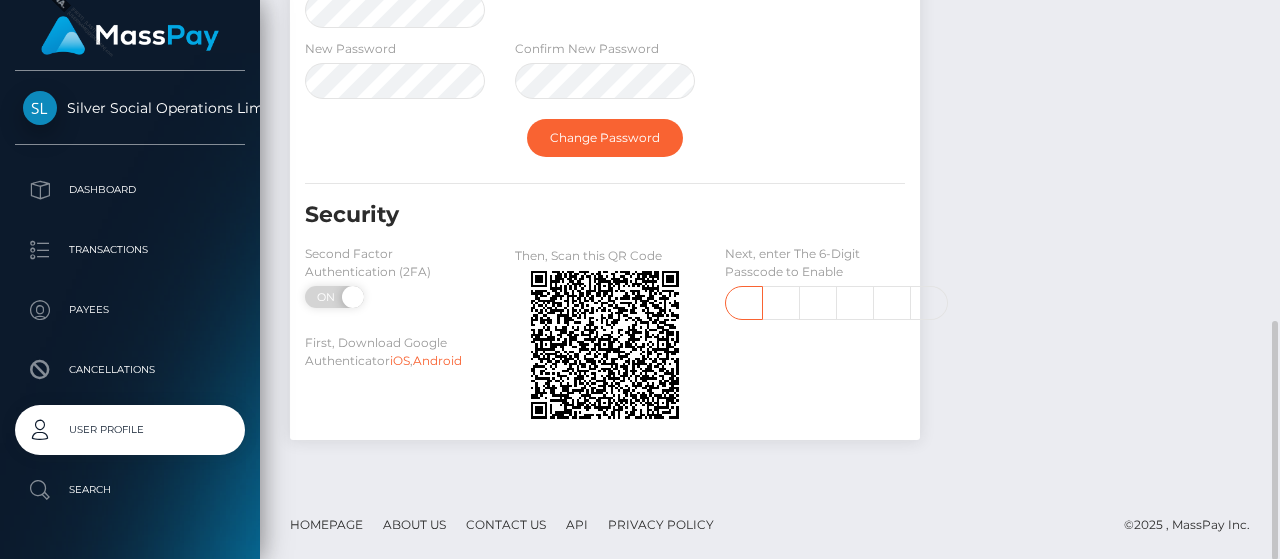 click on "2" at bounding box center (744, 303) 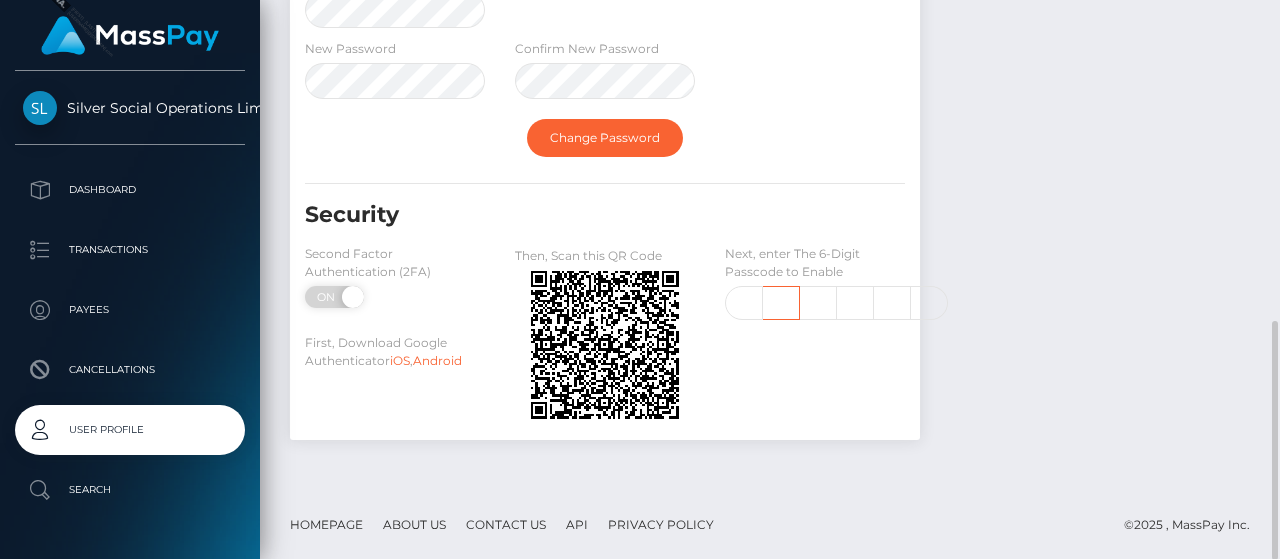 scroll, scrollTop: 0, scrollLeft: 0, axis: both 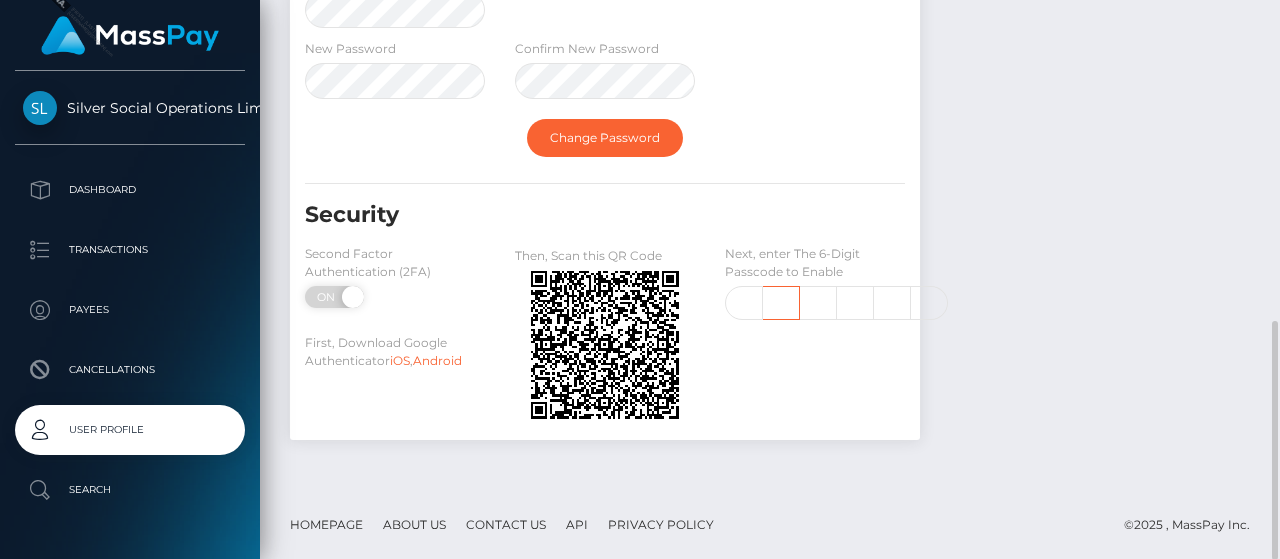 type on "4" 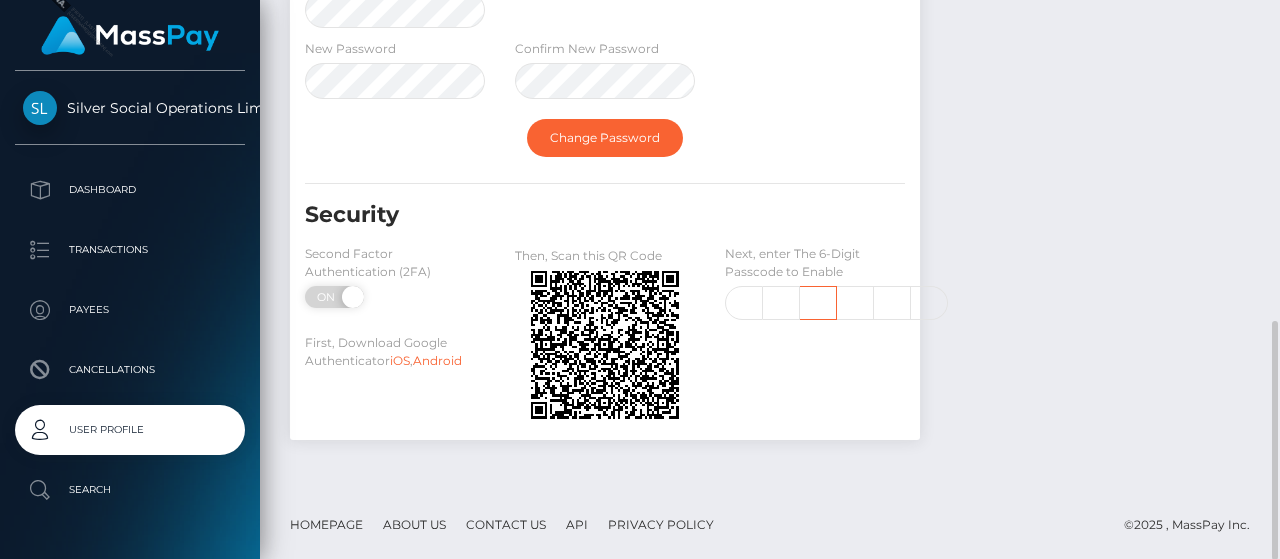scroll, scrollTop: 0, scrollLeft: 0, axis: both 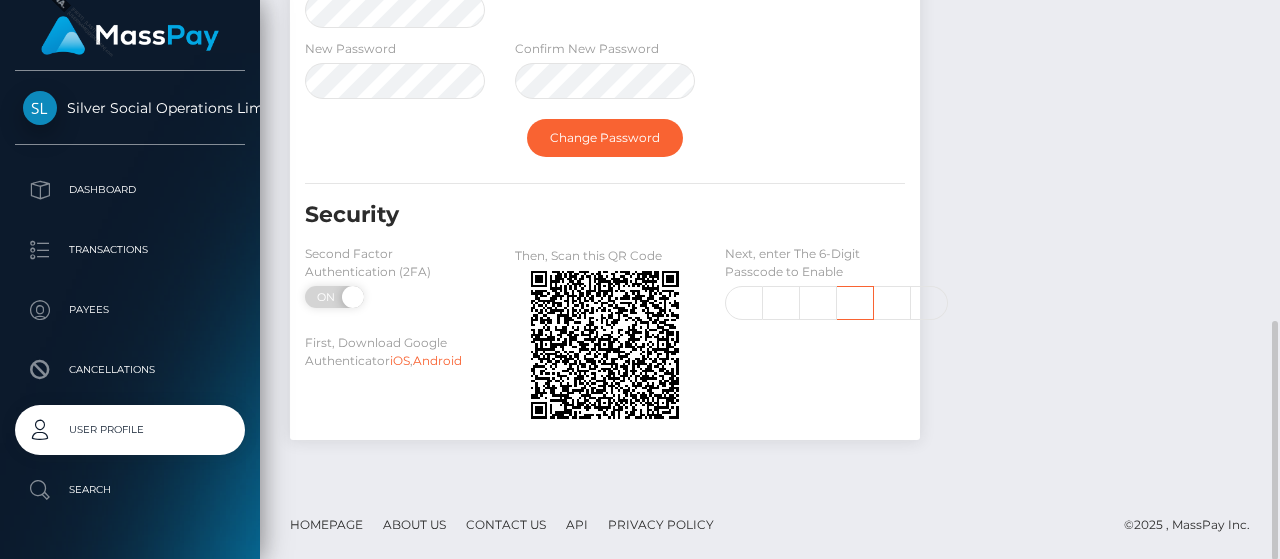 type on "9" 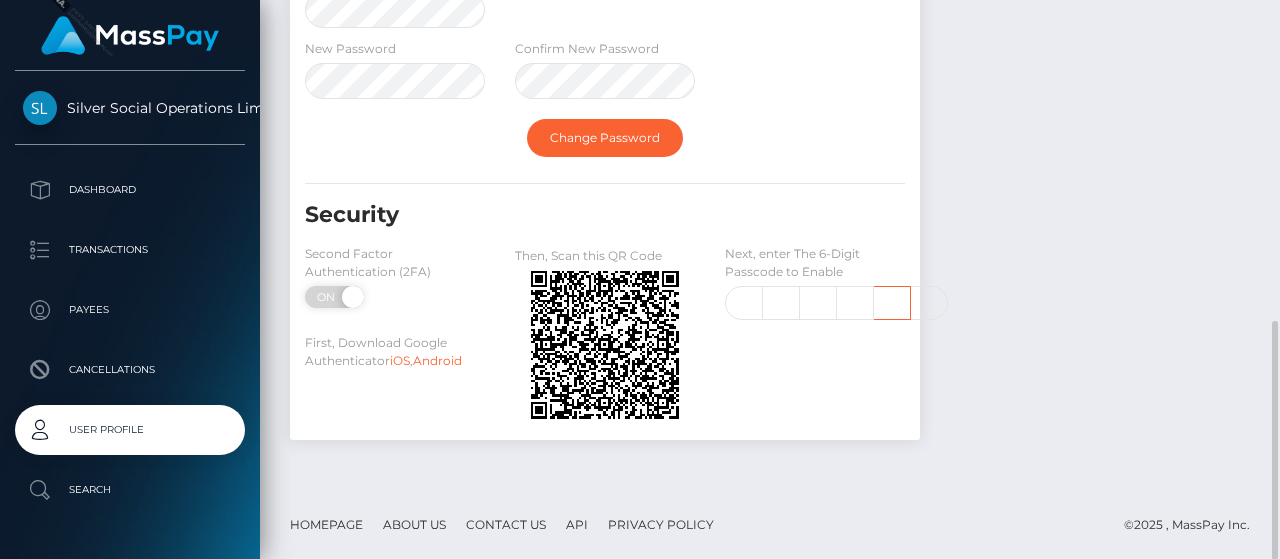 scroll, scrollTop: 0, scrollLeft: 0, axis: both 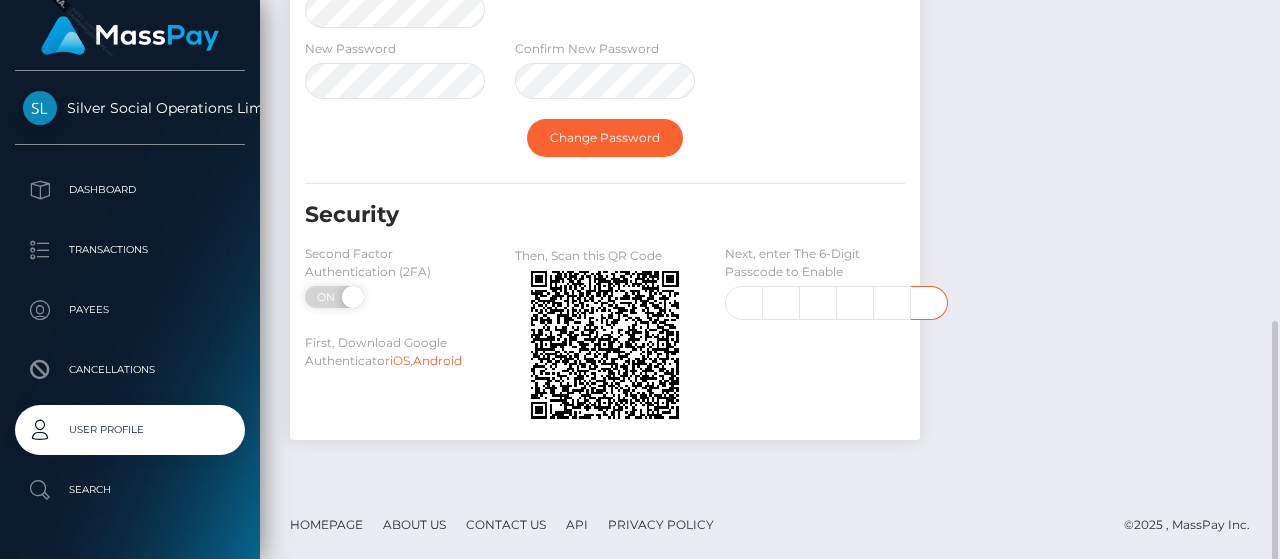 type on "3" 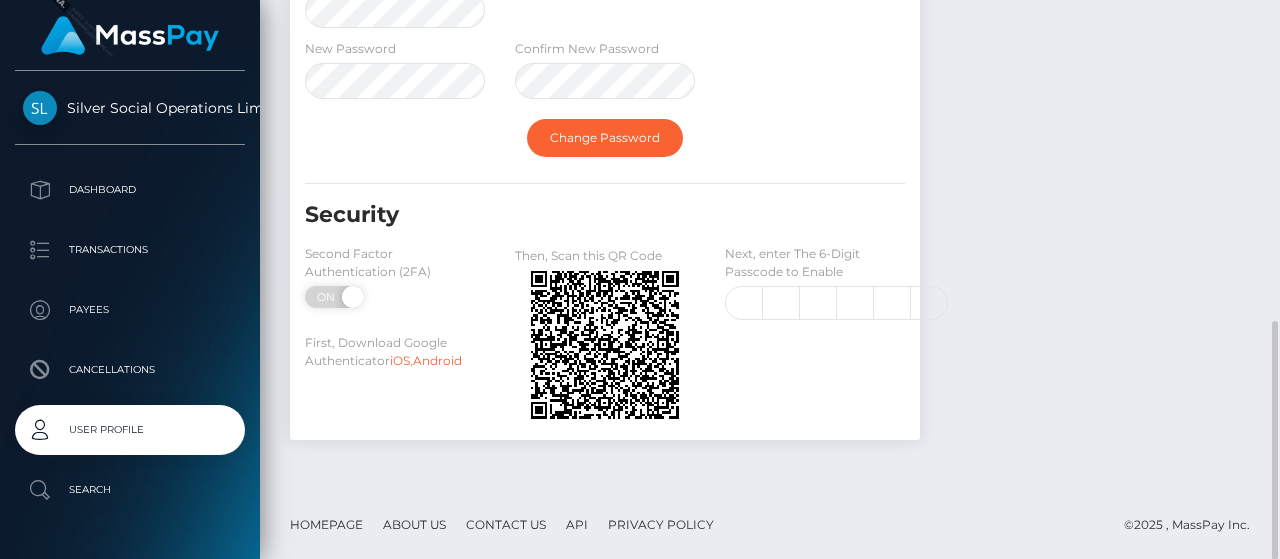 click at bounding box center [815, 320] 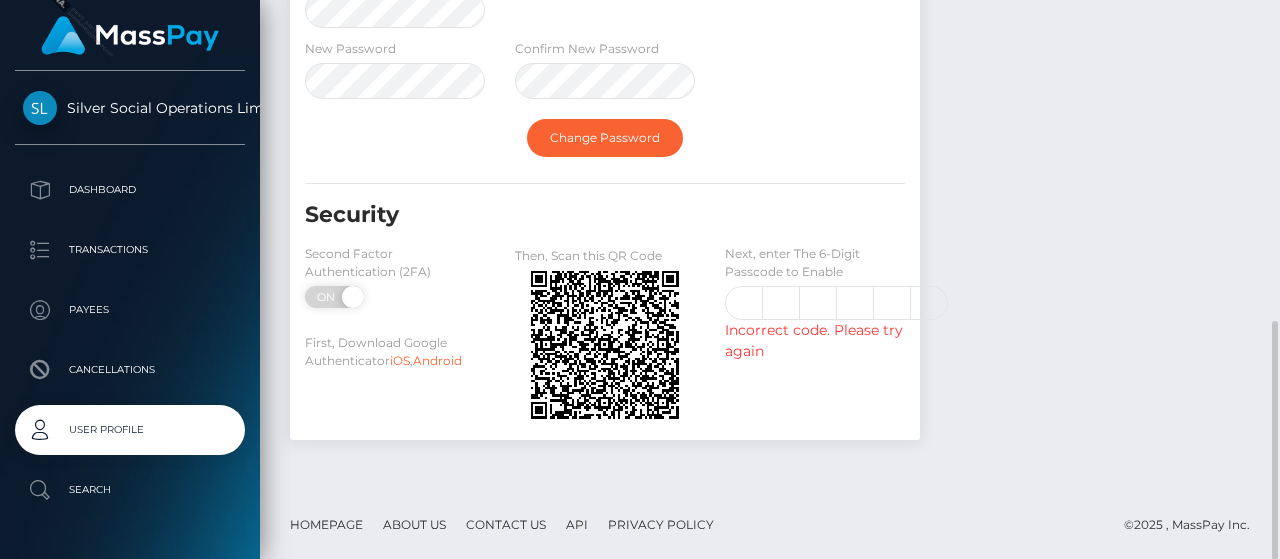 scroll, scrollTop: 0, scrollLeft: 0, axis: both 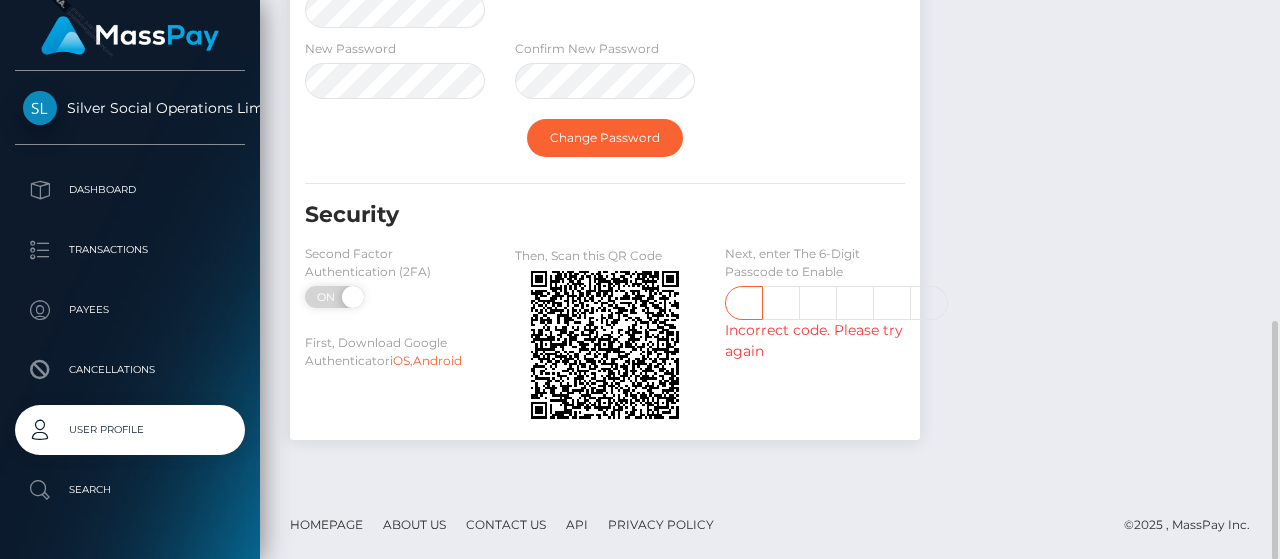 click on "2" at bounding box center [744, 303] 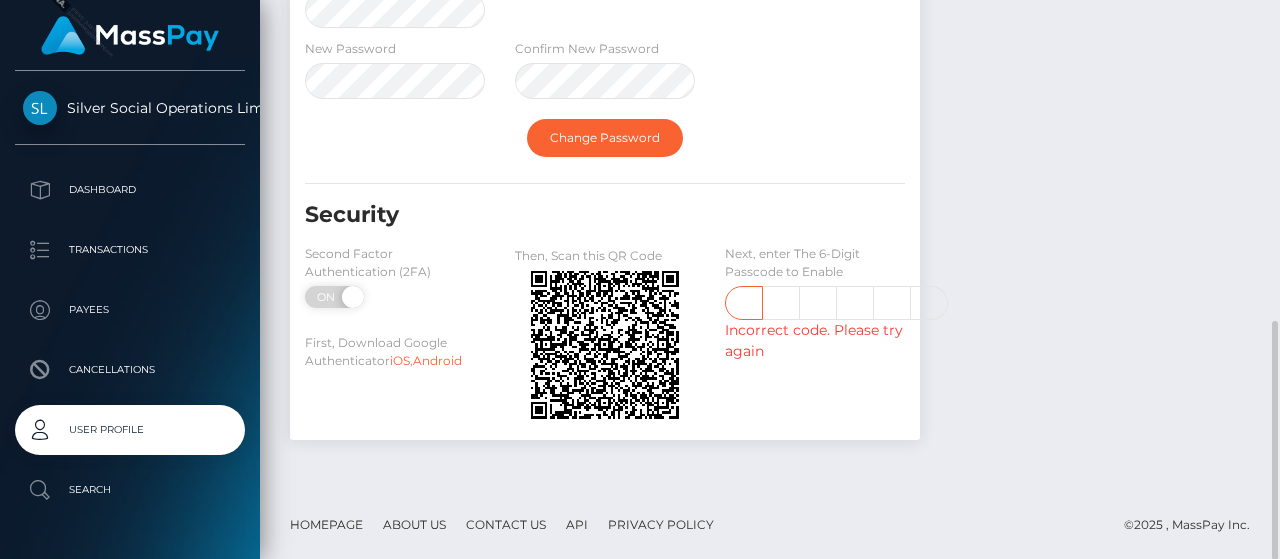 click on "2" at bounding box center (744, 303) 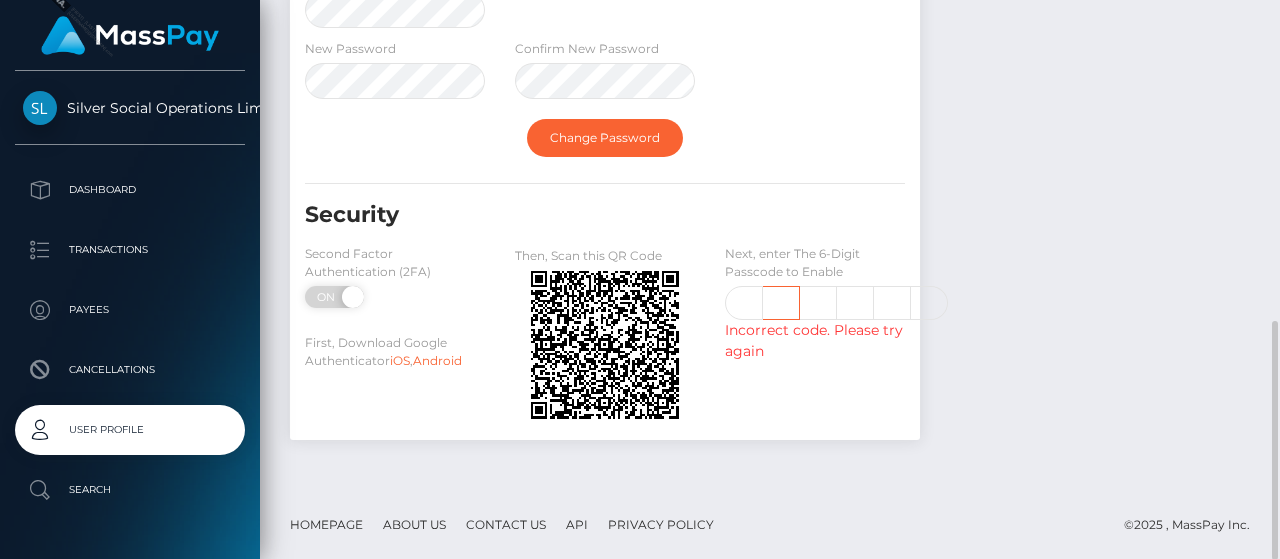 scroll, scrollTop: 0, scrollLeft: 0, axis: both 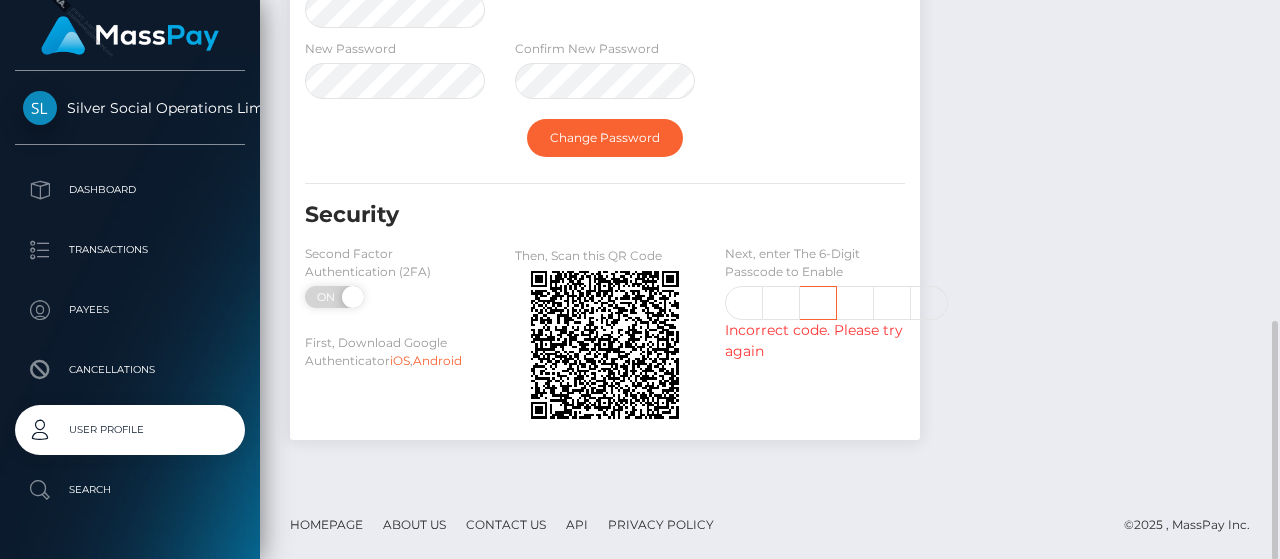 type on "2" 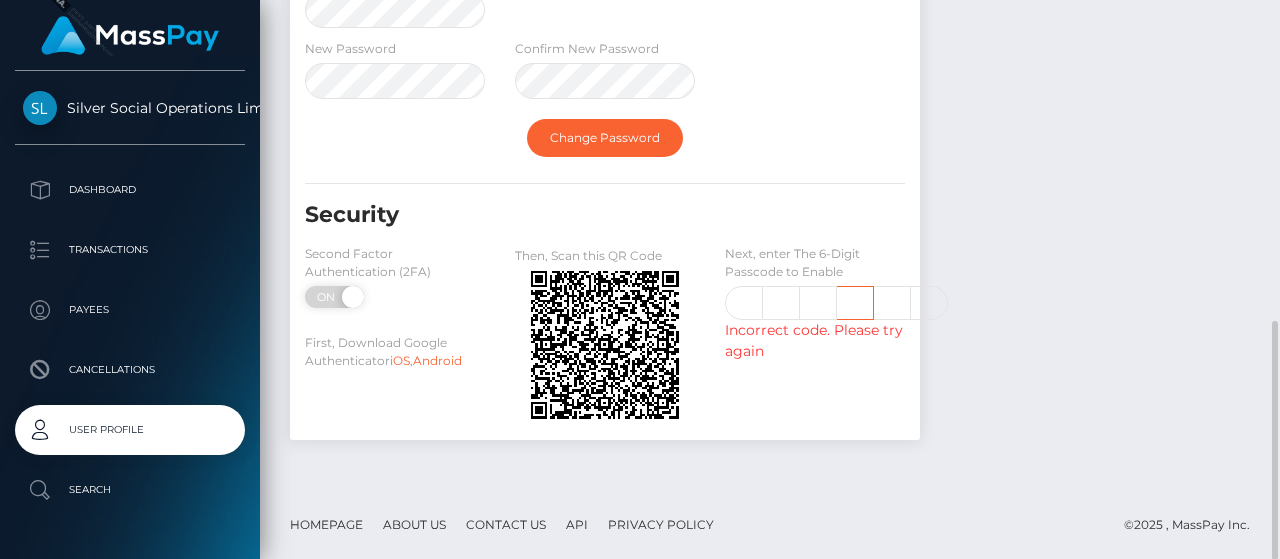 scroll, scrollTop: 0, scrollLeft: 0, axis: both 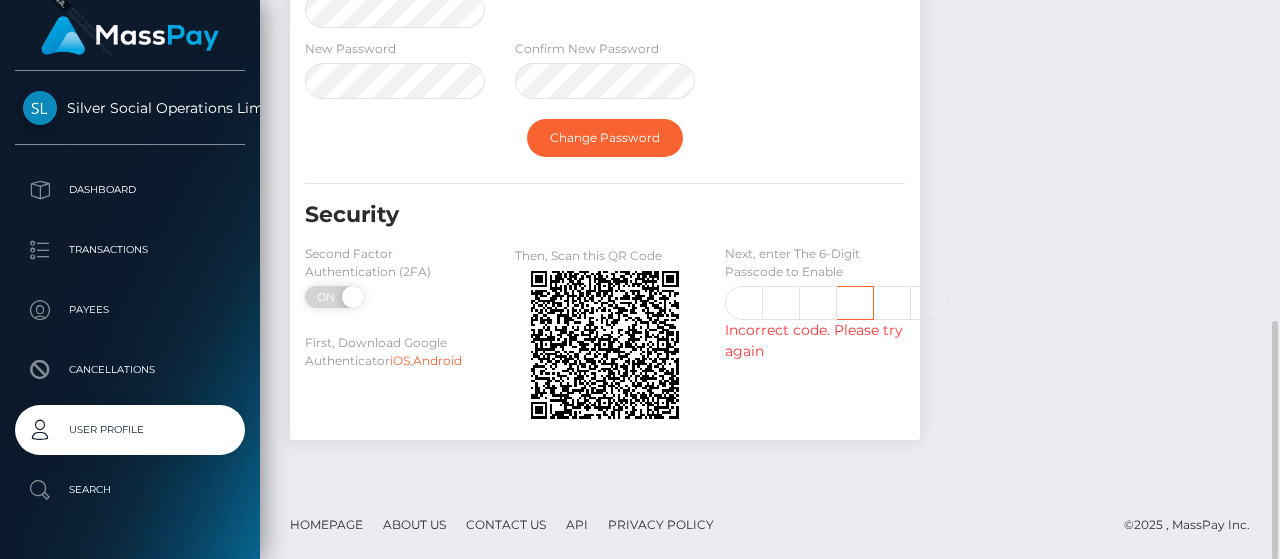 type 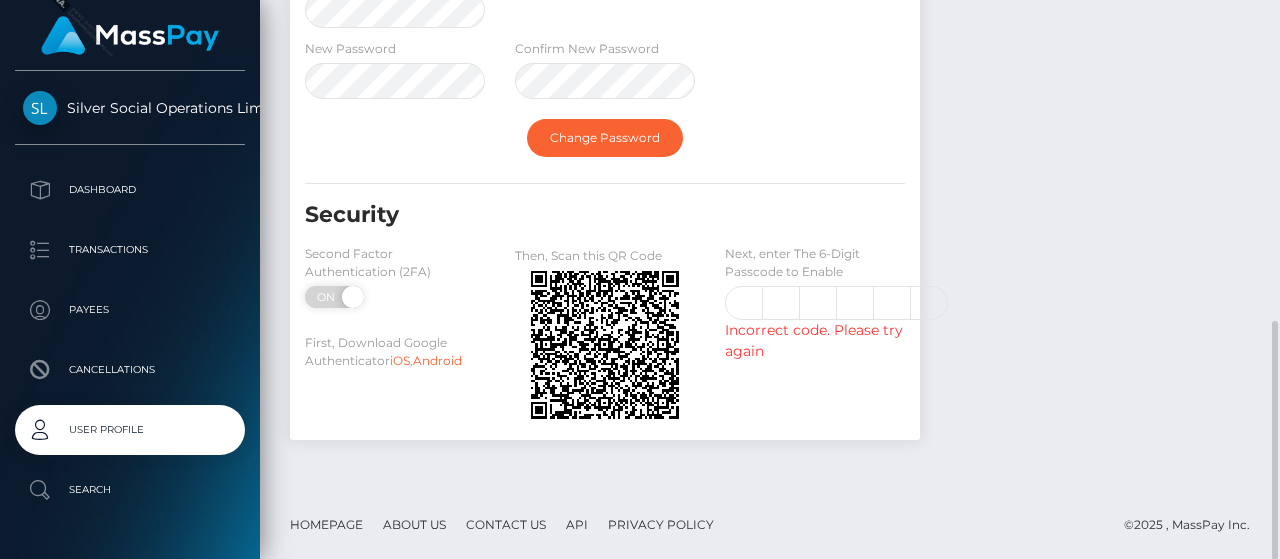 click on "Incorrect code. Please try again" at bounding box center (815, 341) 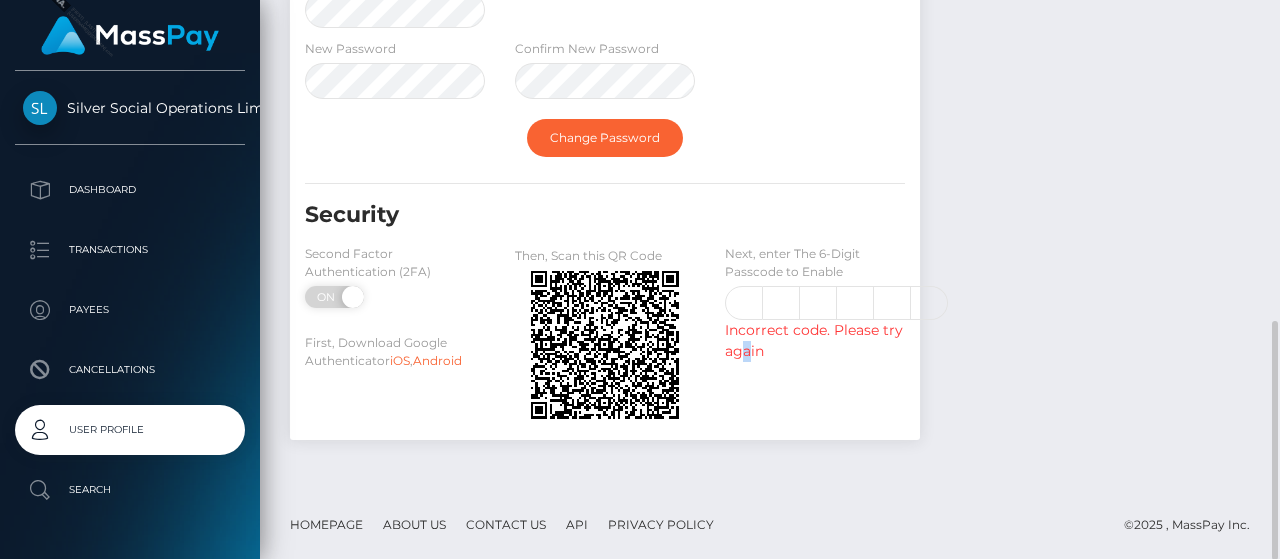 click on "Incorrect code. Please try again" at bounding box center (815, 341) 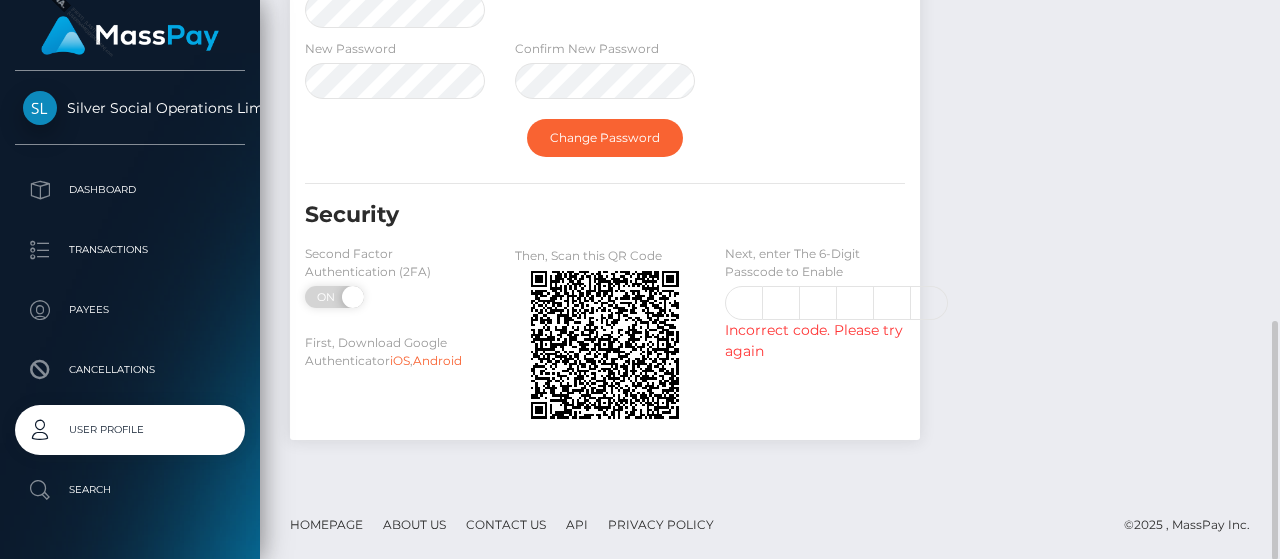 click on "Incorrect code. Please try again" at bounding box center [815, 341] 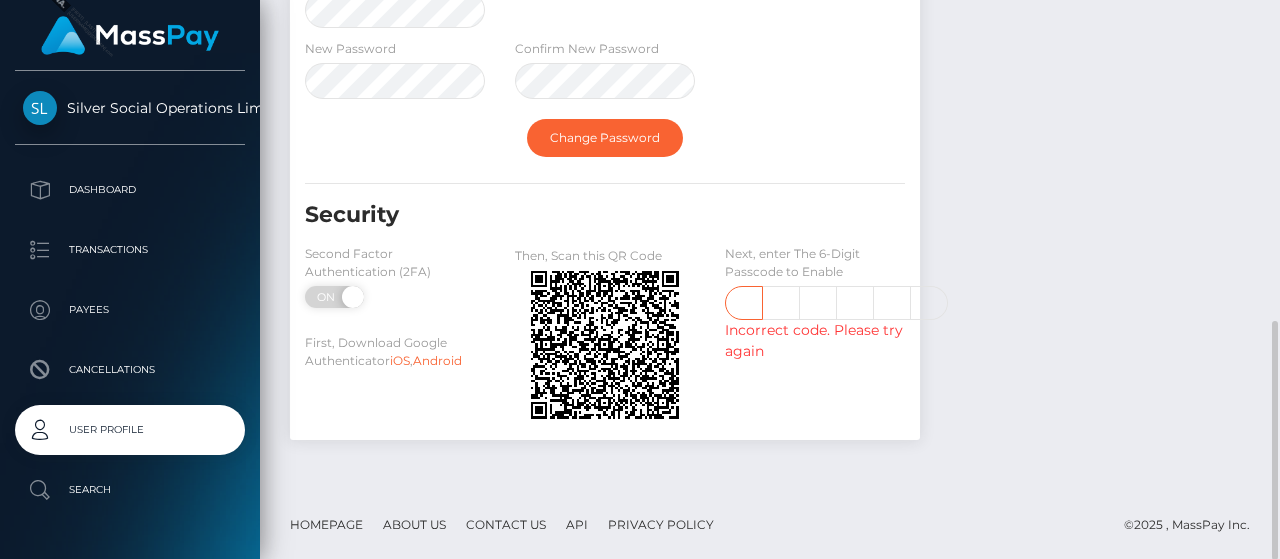 click on "2" at bounding box center [744, 303] 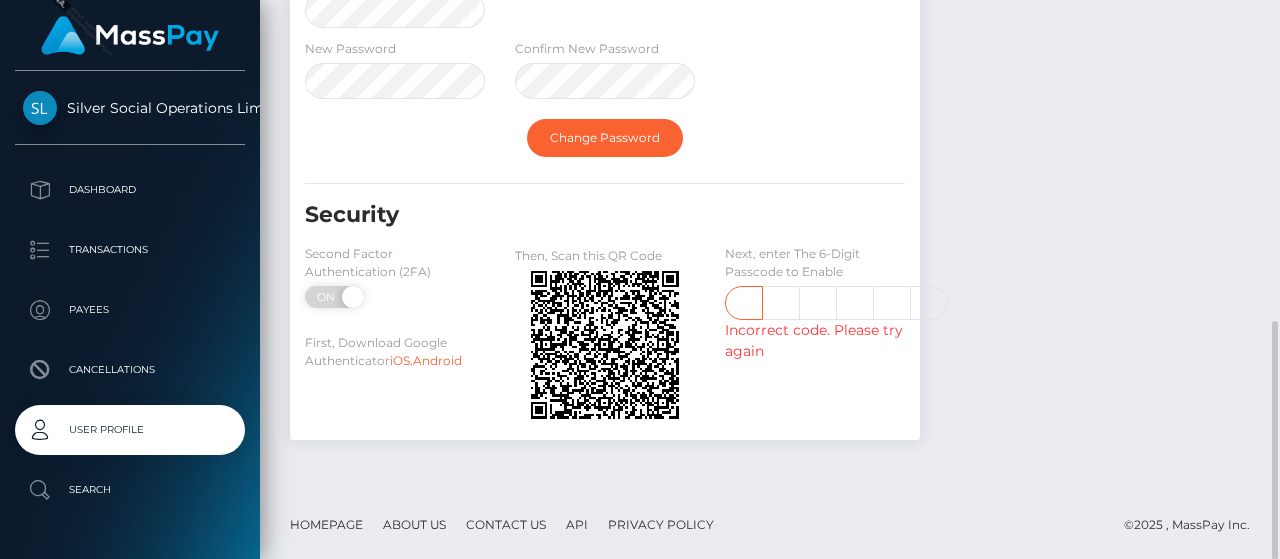 click on "2" at bounding box center (744, 303) 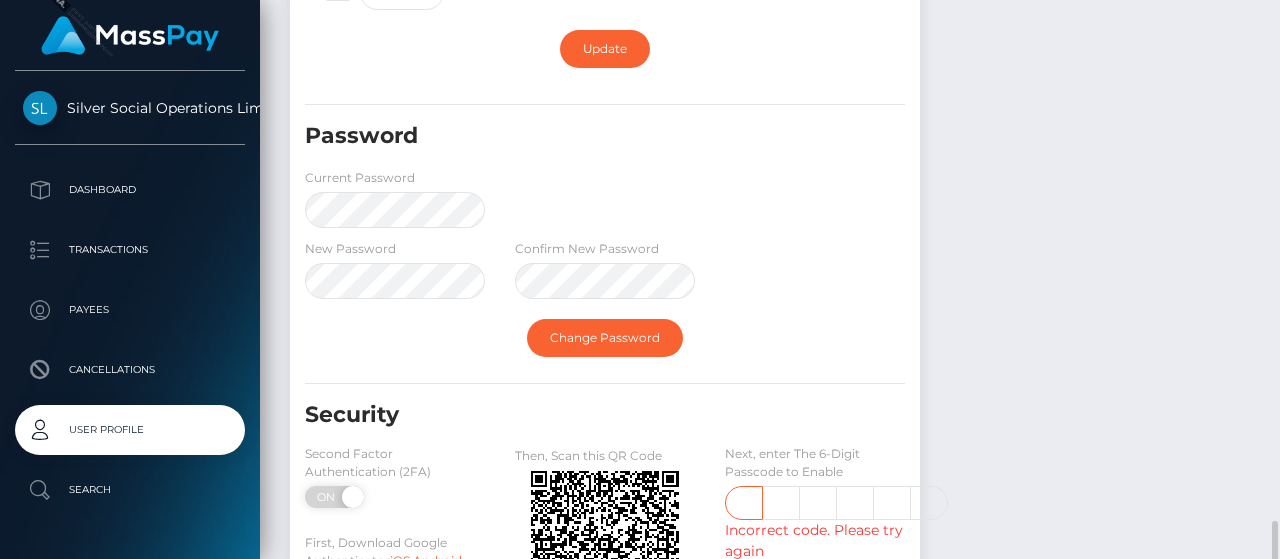 scroll, scrollTop: 750, scrollLeft: 0, axis: vertical 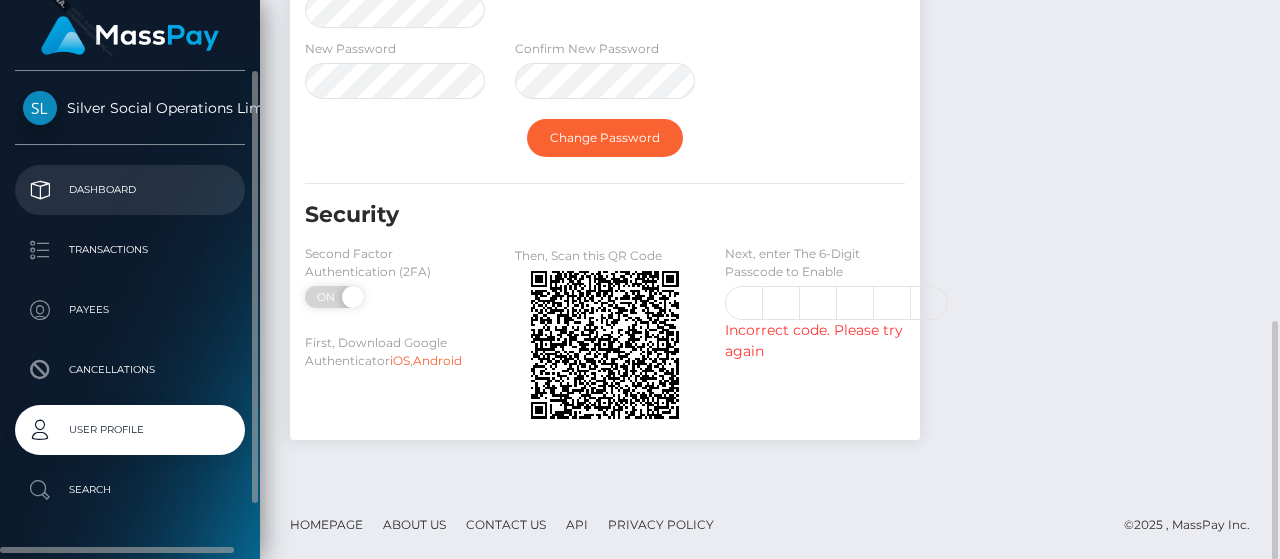 click on "Dashboard" at bounding box center [130, 190] 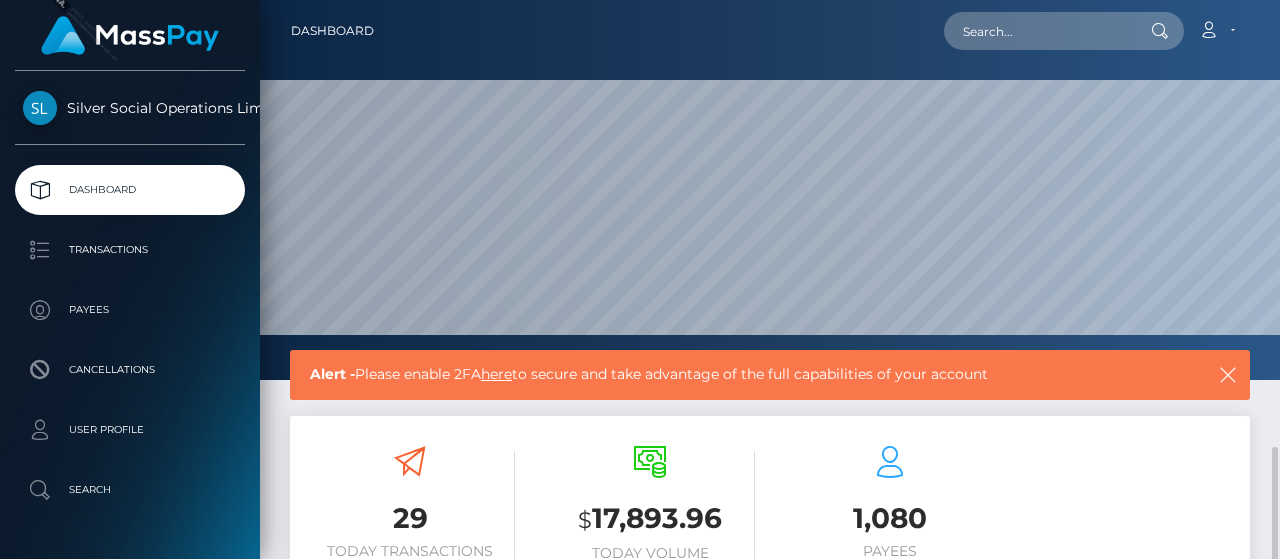 scroll, scrollTop: 0, scrollLeft: 0, axis: both 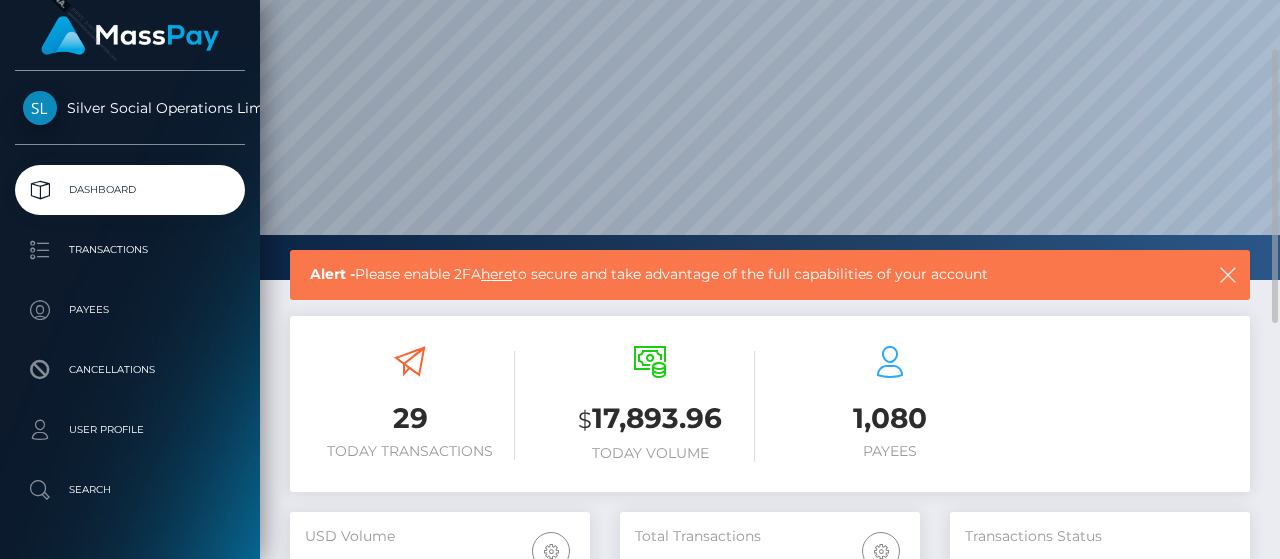 click on "here" at bounding box center (496, 274) 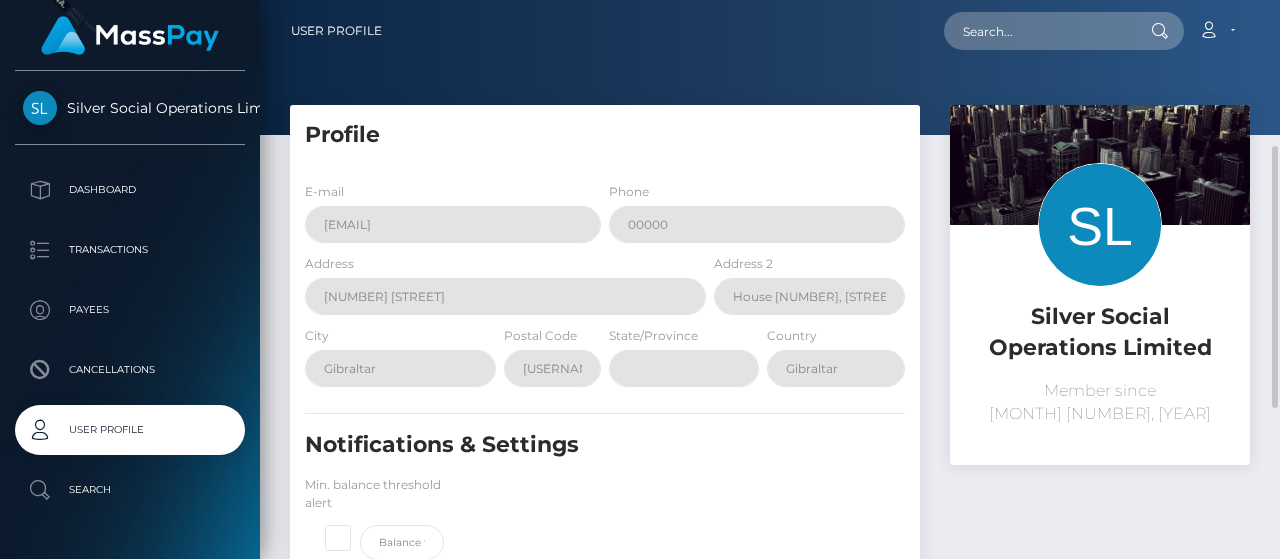scroll, scrollTop: 0, scrollLeft: 0, axis: both 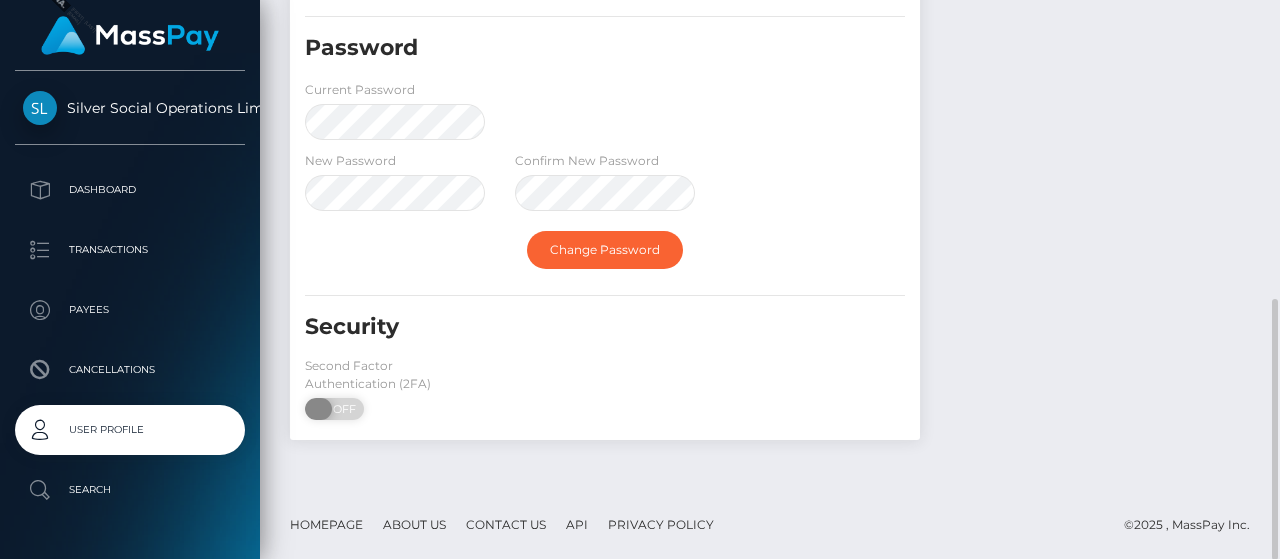 click on "OFF" at bounding box center [341, 409] 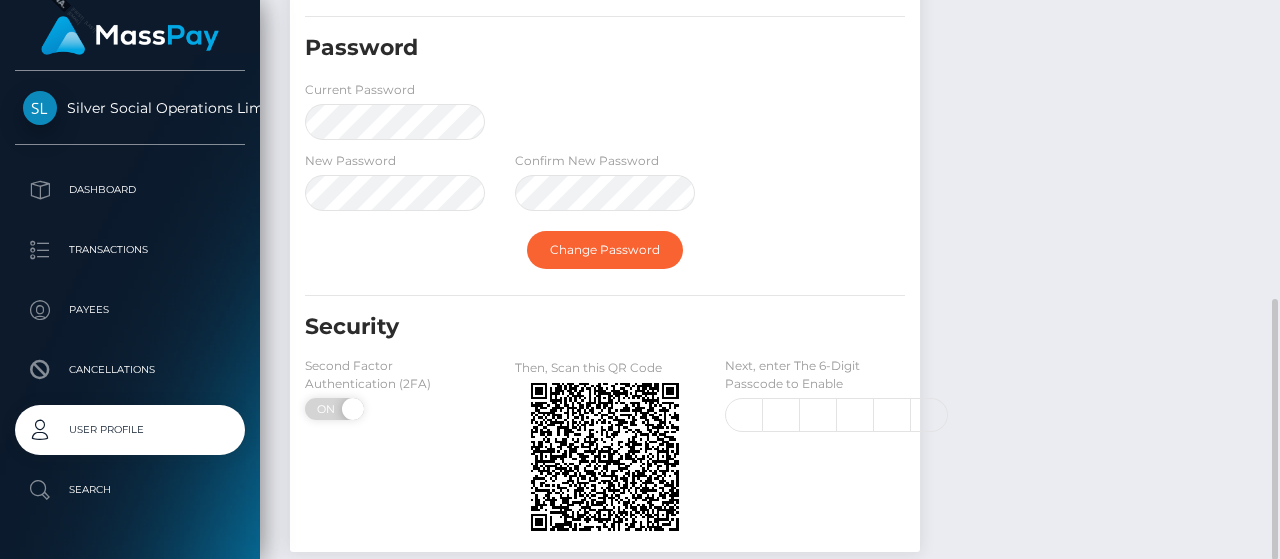 checkbox on "true" 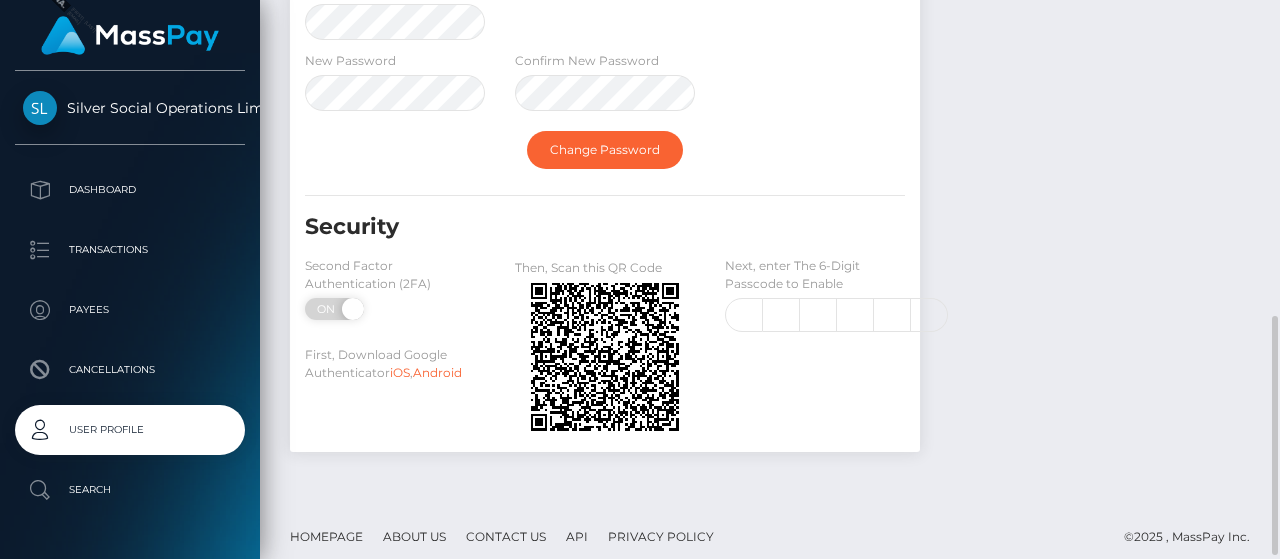 scroll, scrollTop: 750, scrollLeft: 0, axis: vertical 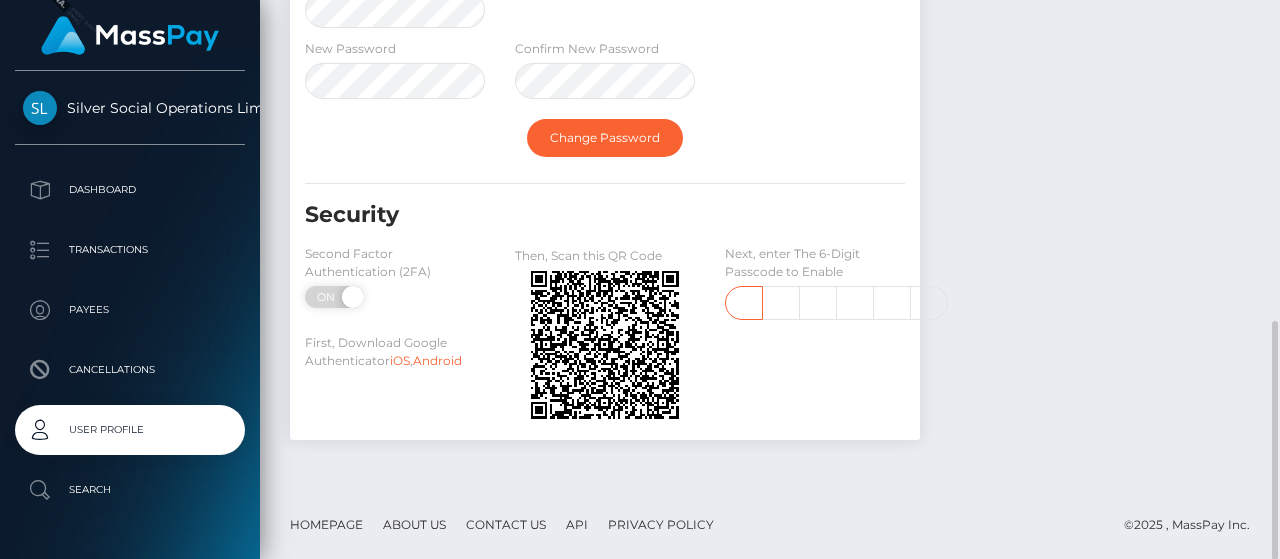 click at bounding box center [744, 303] 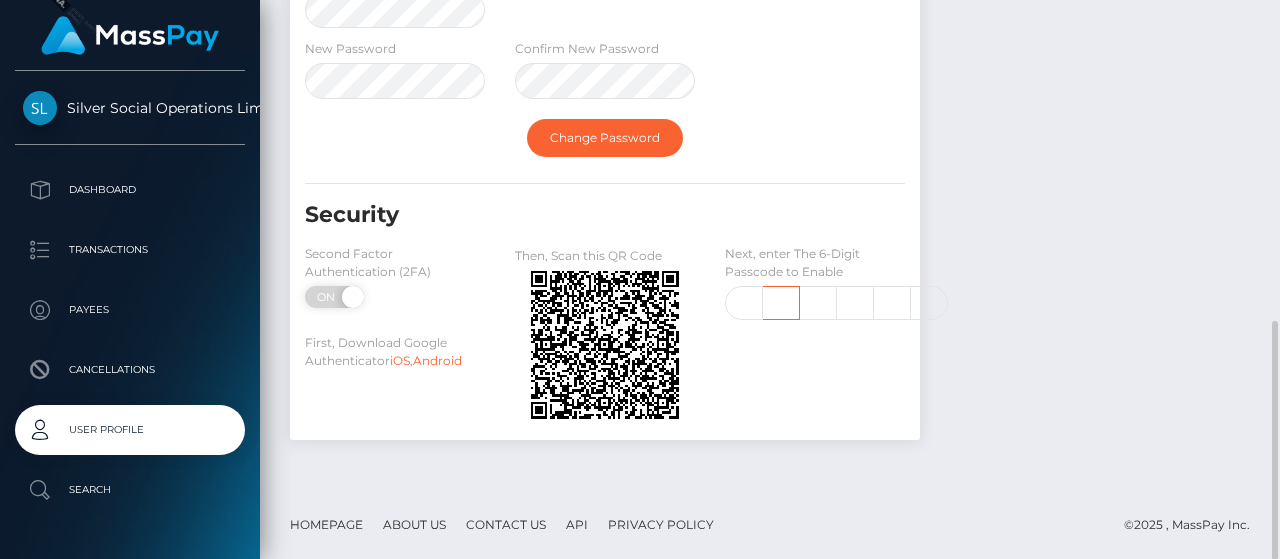 scroll, scrollTop: 0, scrollLeft: 0, axis: both 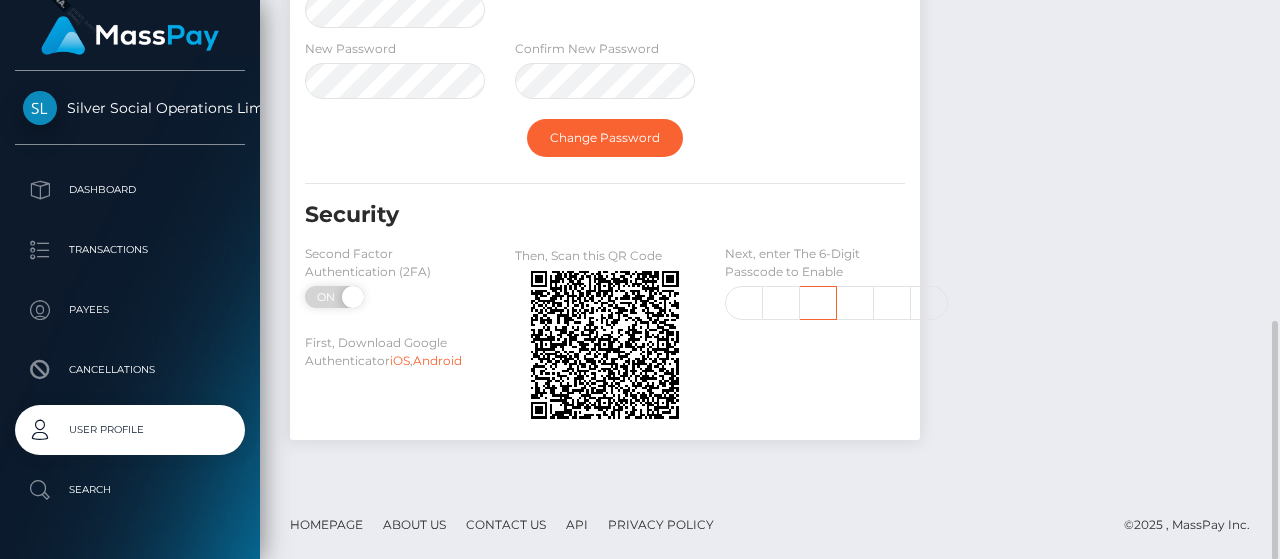 type on "2" 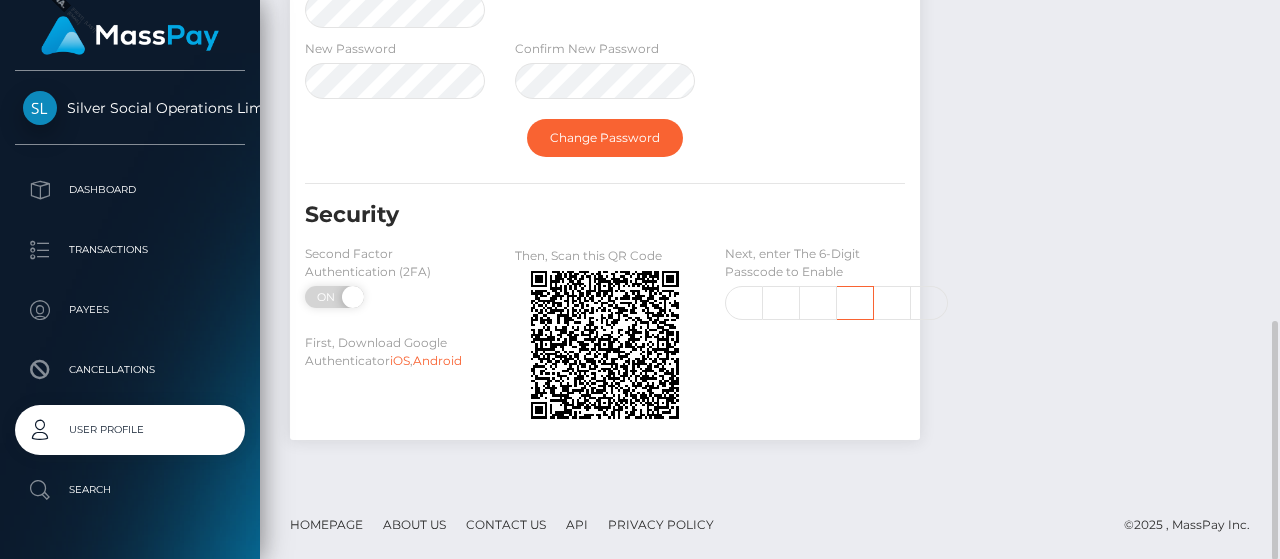 scroll, scrollTop: 0, scrollLeft: 0, axis: both 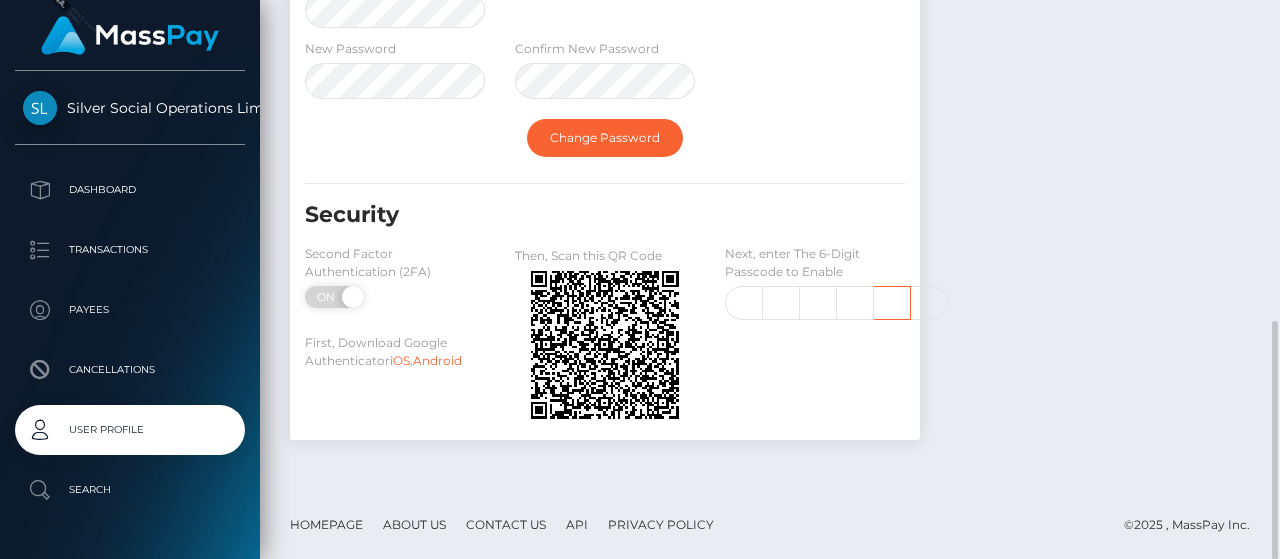 type on "2" 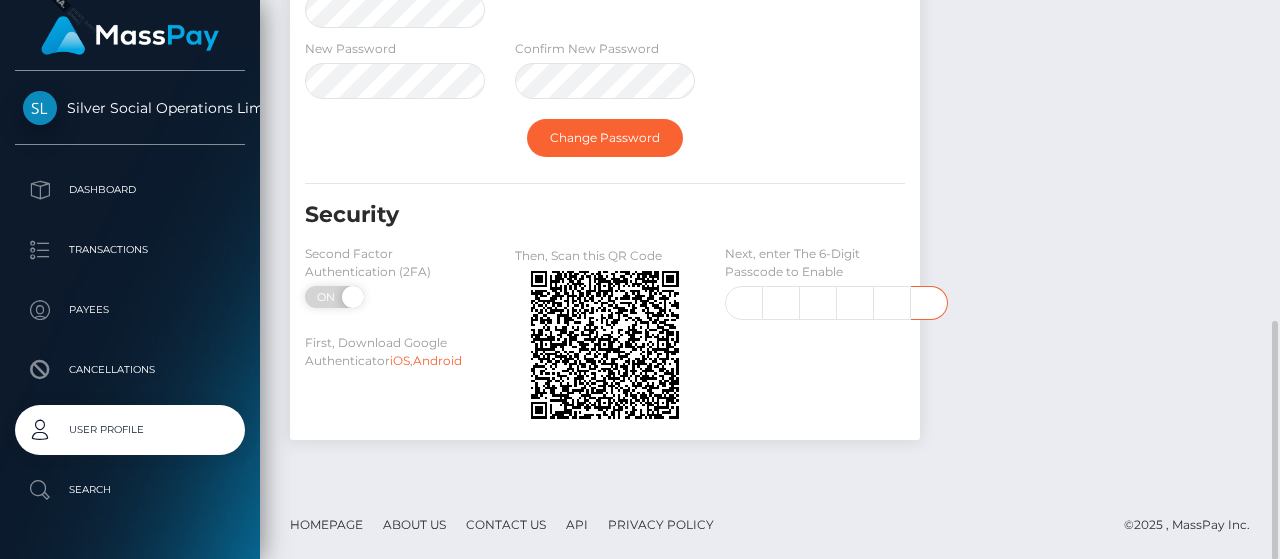 scroll, scrollTop: 0, scrollLeft: 0, axis: both 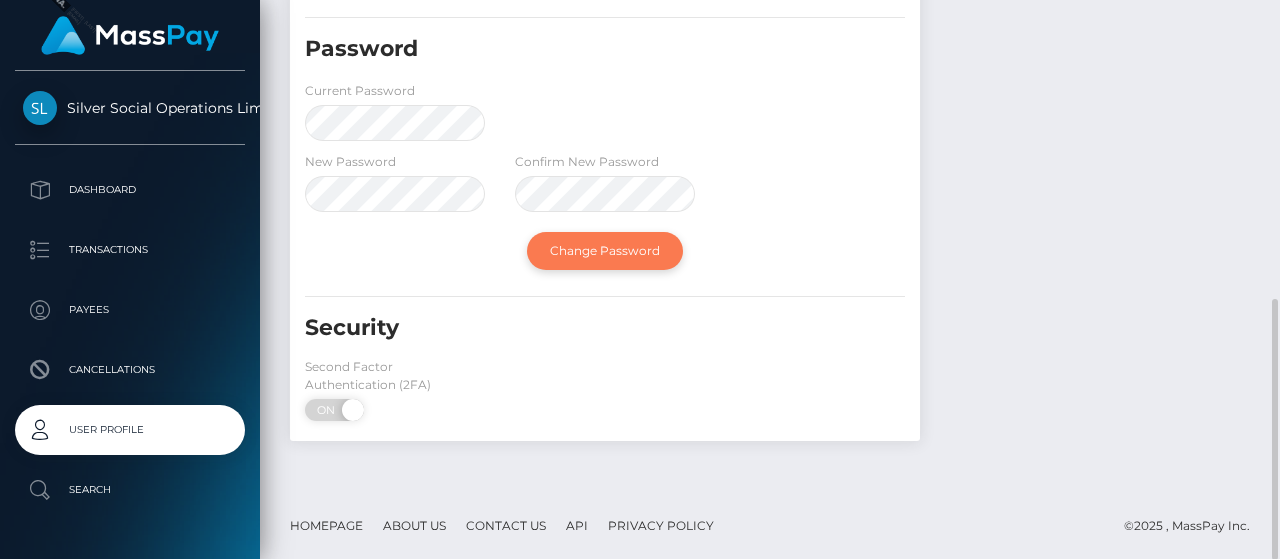 click on "Security
Second Factor Authentication (2FA)
ON   OFF
First, Download Google Authenticator  iOS ,  Android
Then, Scan this QR Code
4 8 2 2 2 9 482229" at bounding box center (605, 372) 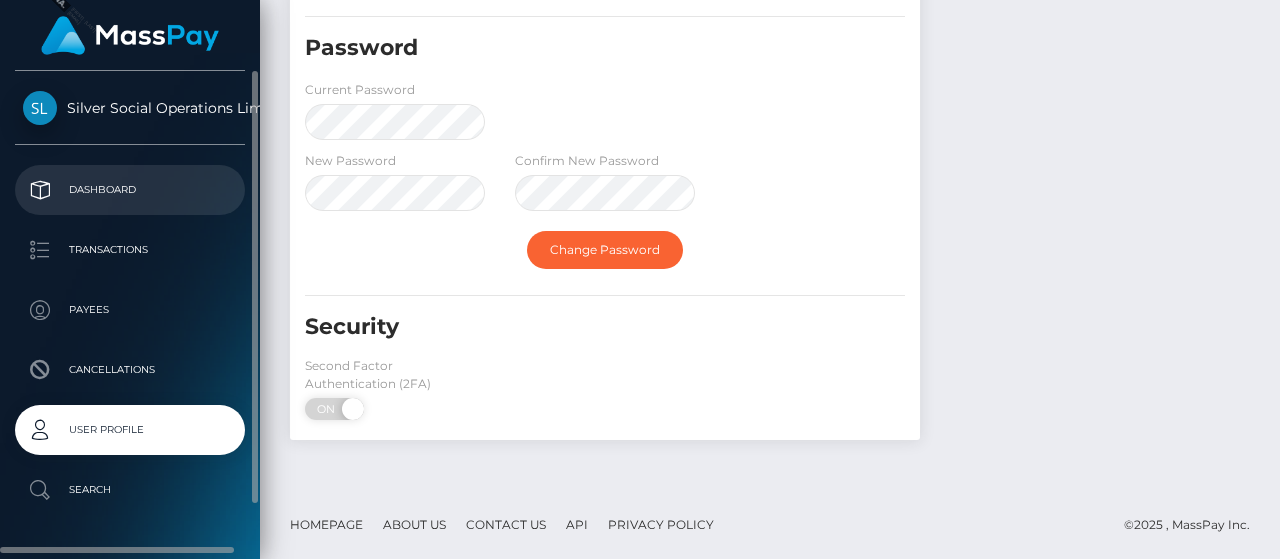 click on "Dashboard" at bounding box center (130, 190) 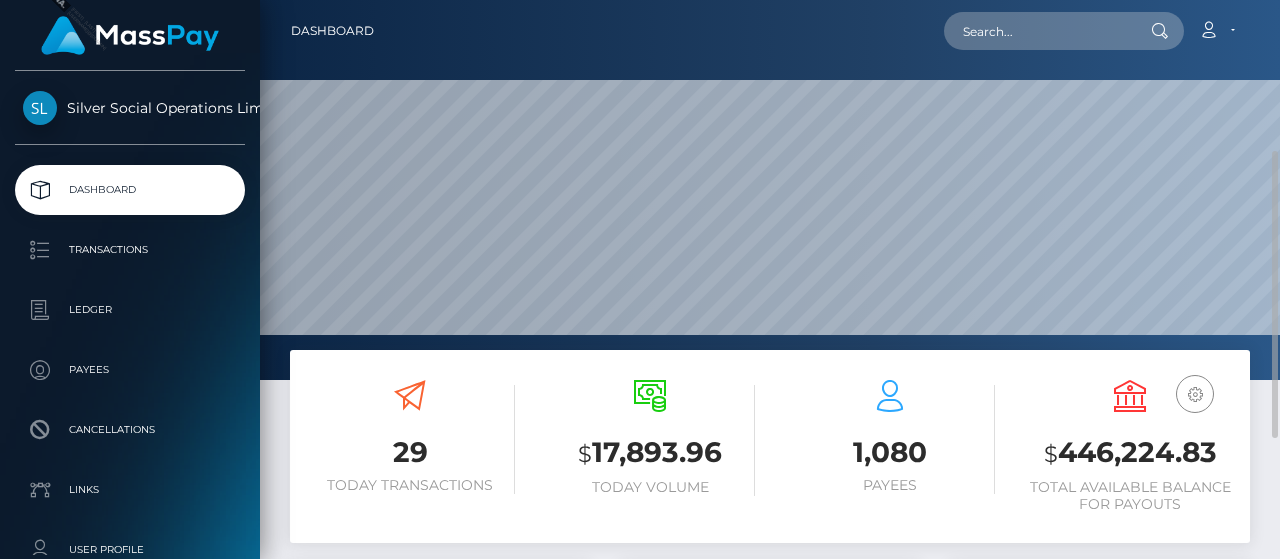 scroll, scrollTop: 0, scrollLeft: 0, axis: both 